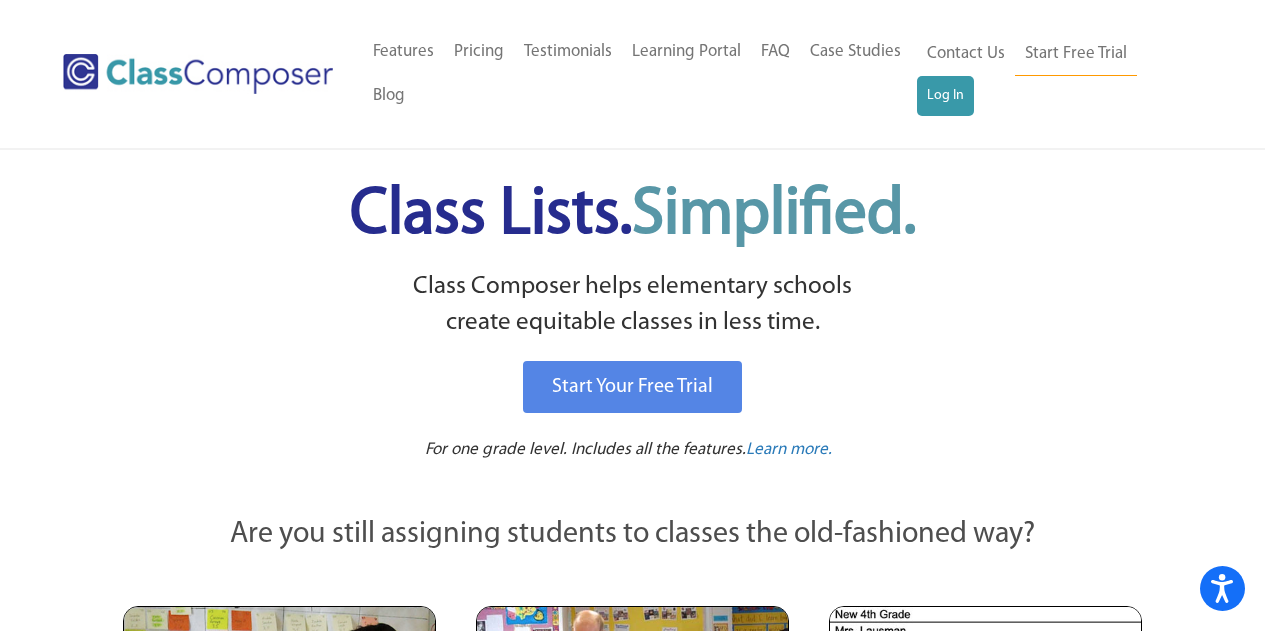 scroll, scrollTop: 0, scrollLeft: 0, axis: both 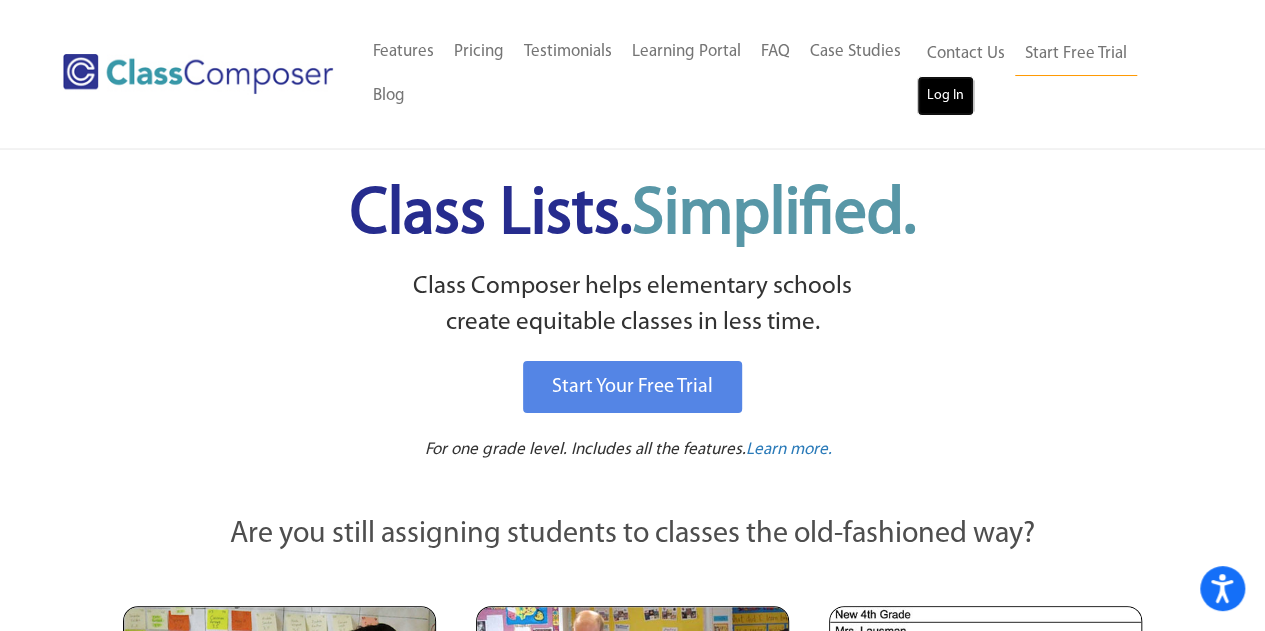 click on "Log In" at bounding box center (945, 96) 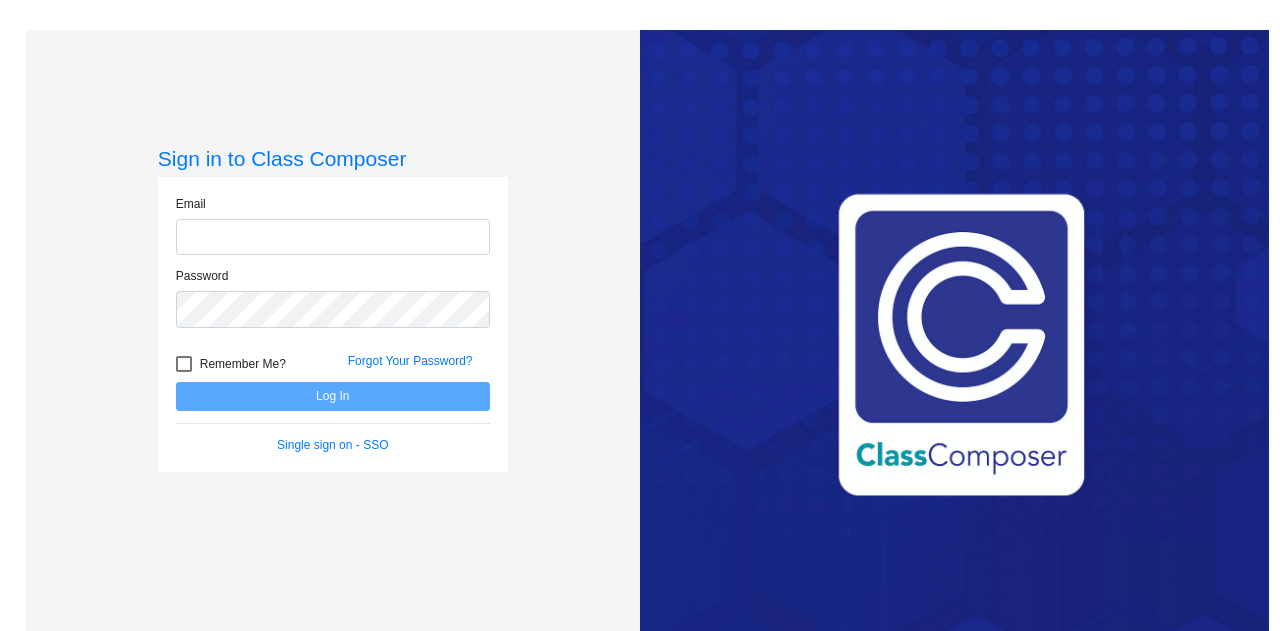 scroll, scrollTop: 0, scrollLeft: 0, axis: both 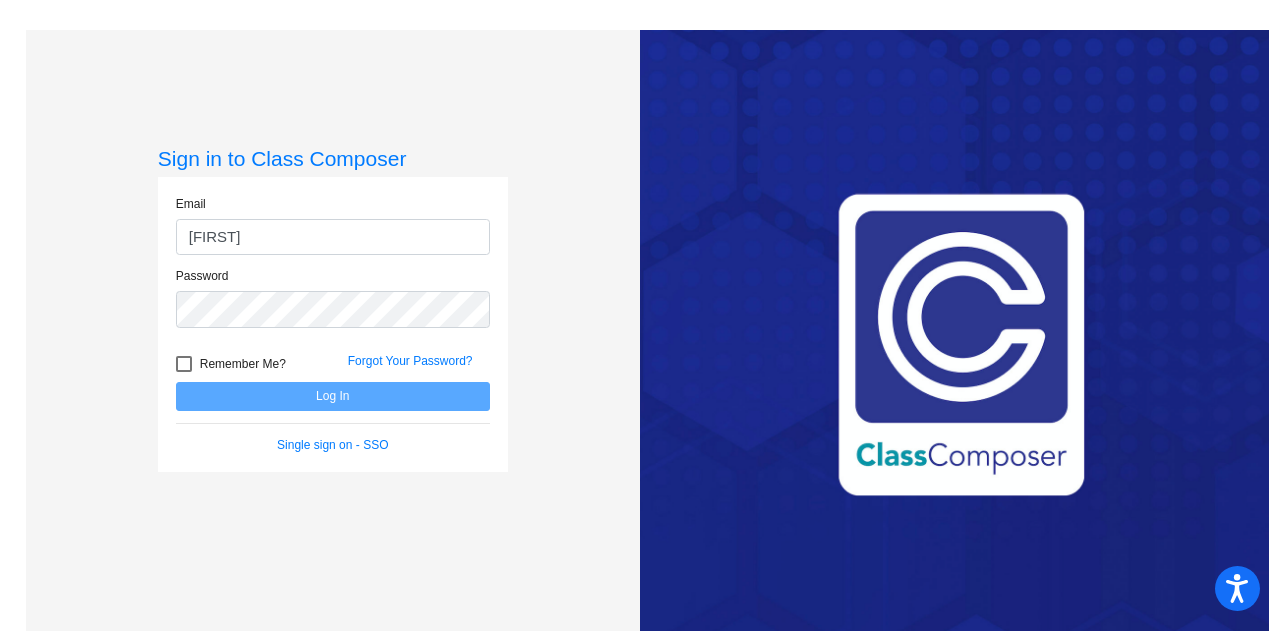 type on "[EMAIL]" 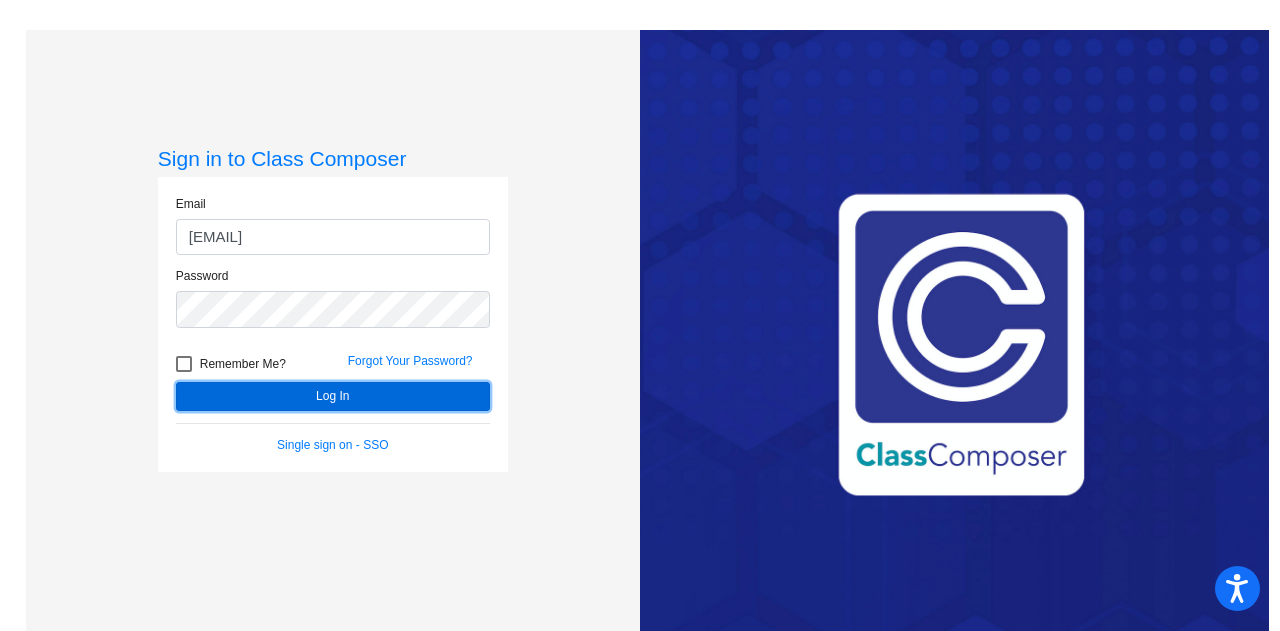 click on "Log In" 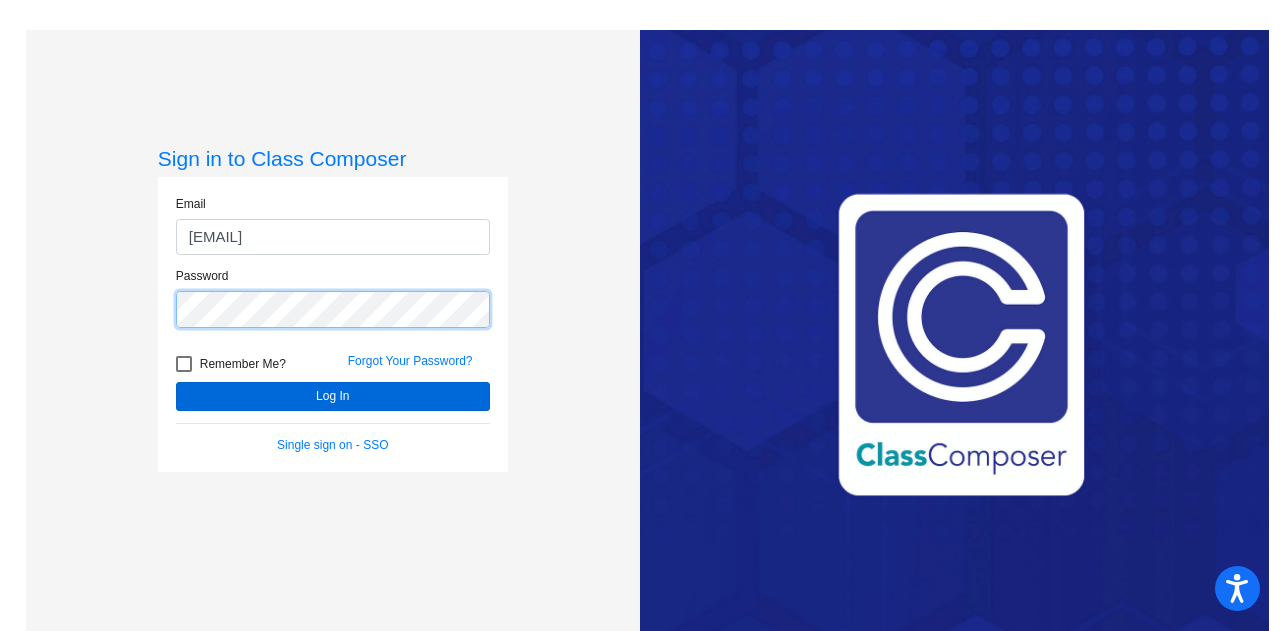 click on "Log In" 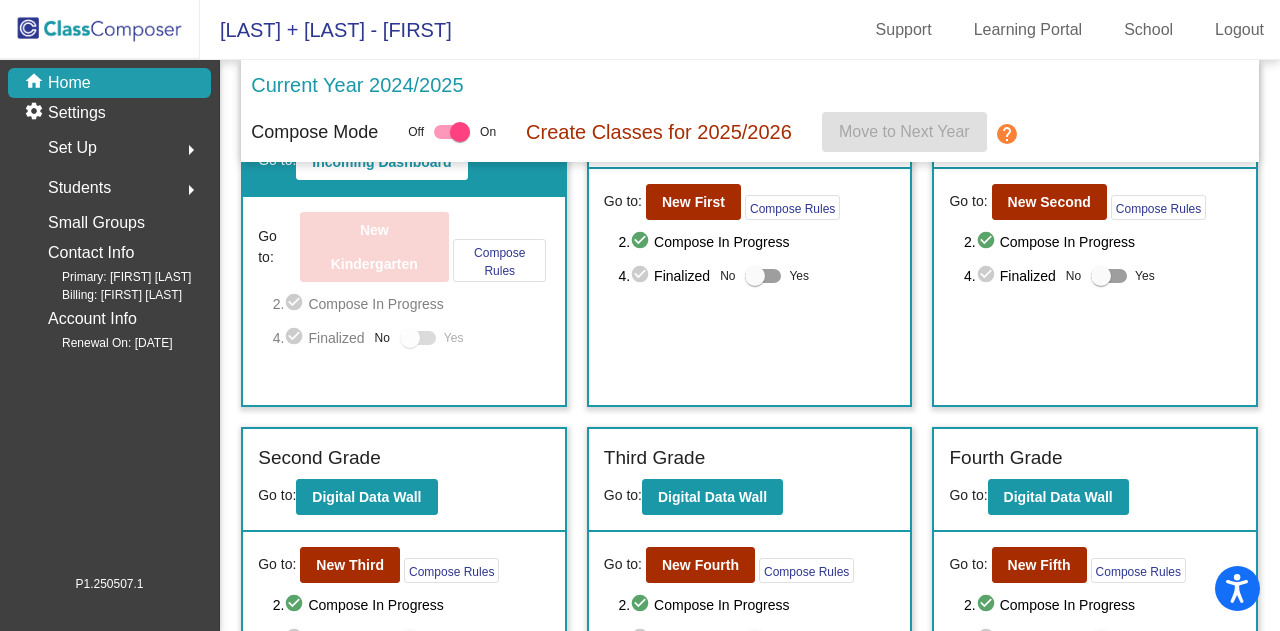 scroll, scrollTop: 112, scrollLeft: 0, axis: vertical 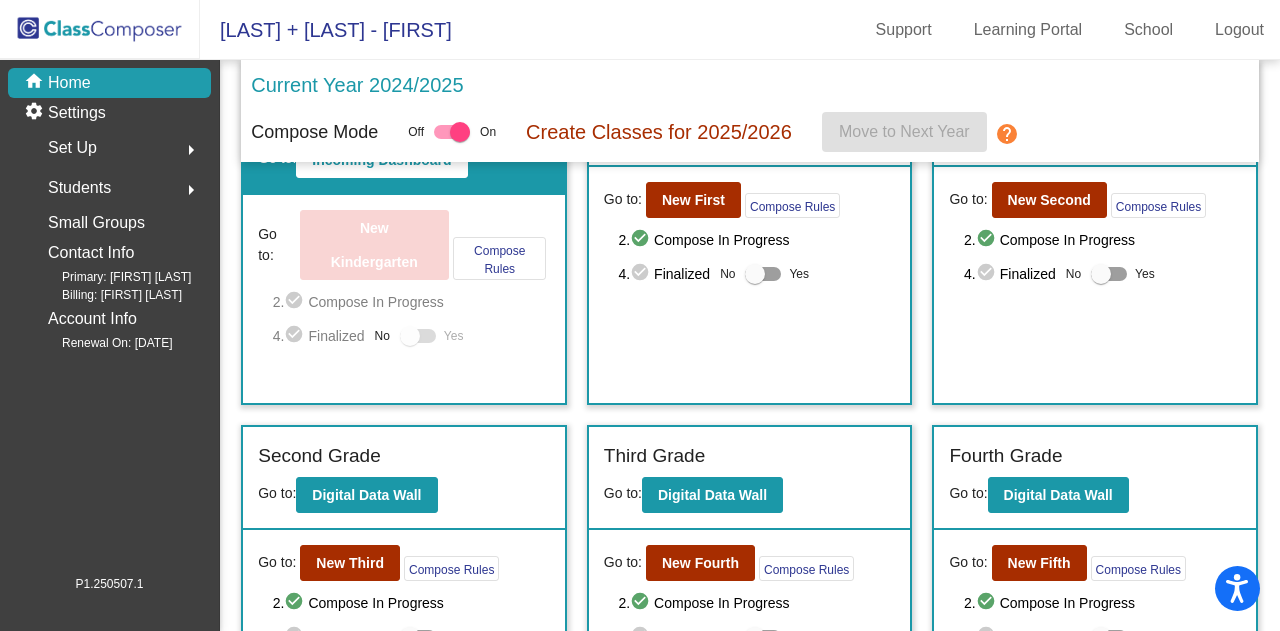 click at bounding box center (460, 132) 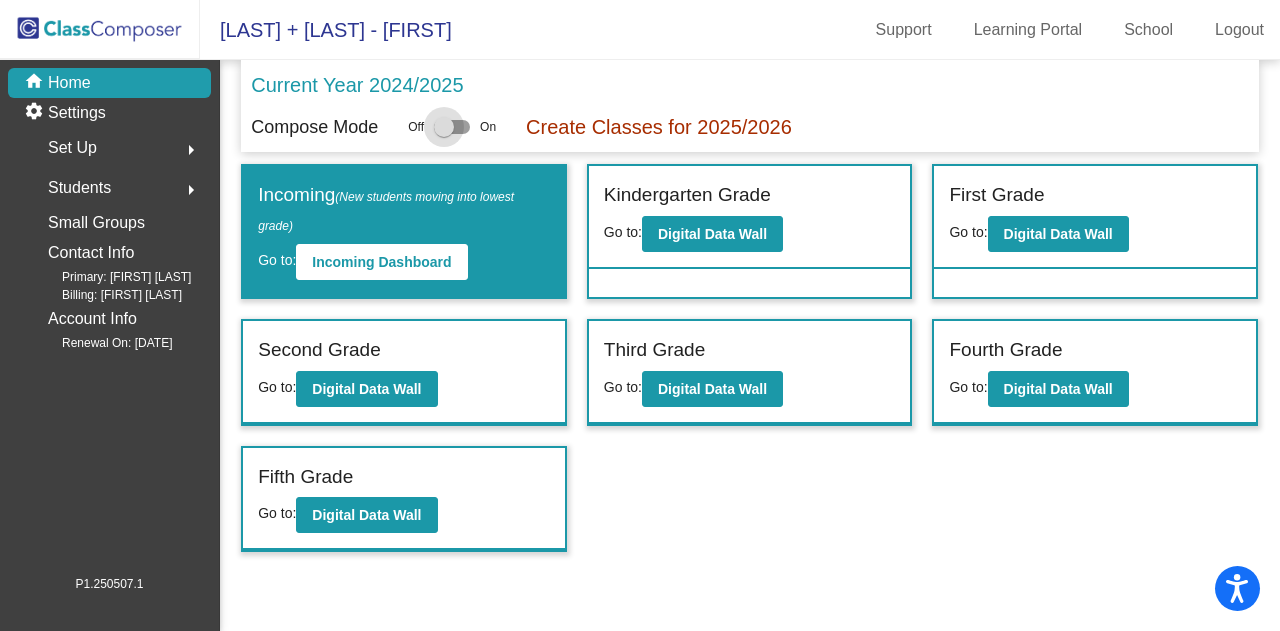 scroll, scrollTop: 0, scrollLeft: 0, axis: both 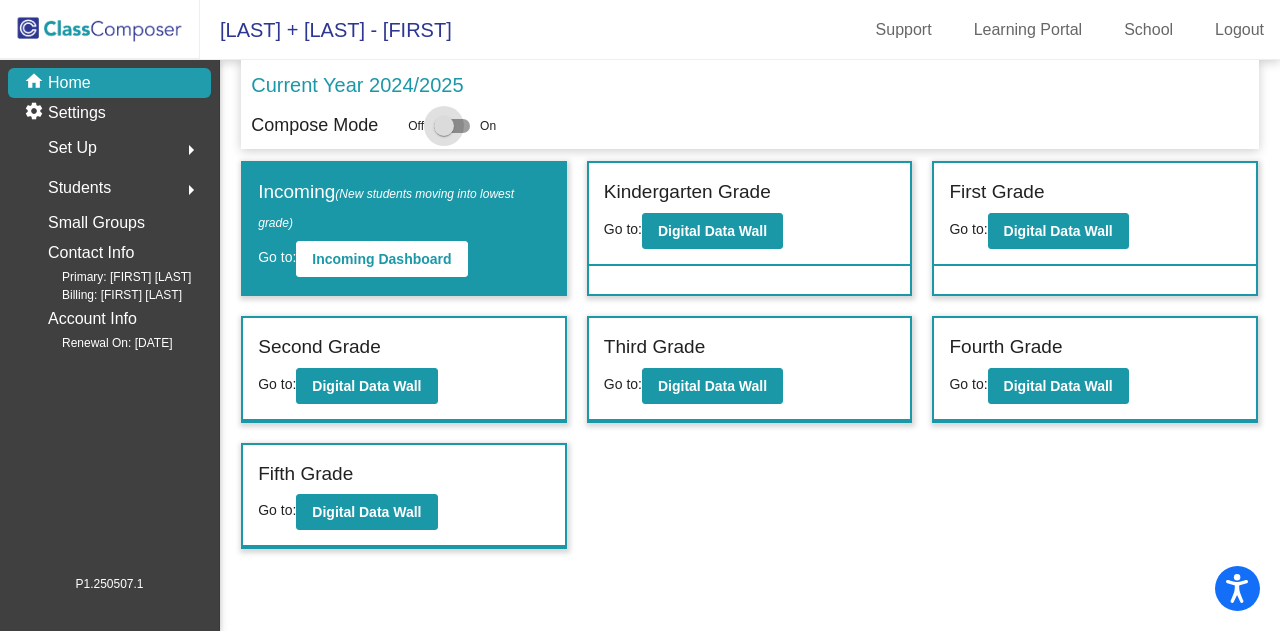 click at bounding box center (452, 126) 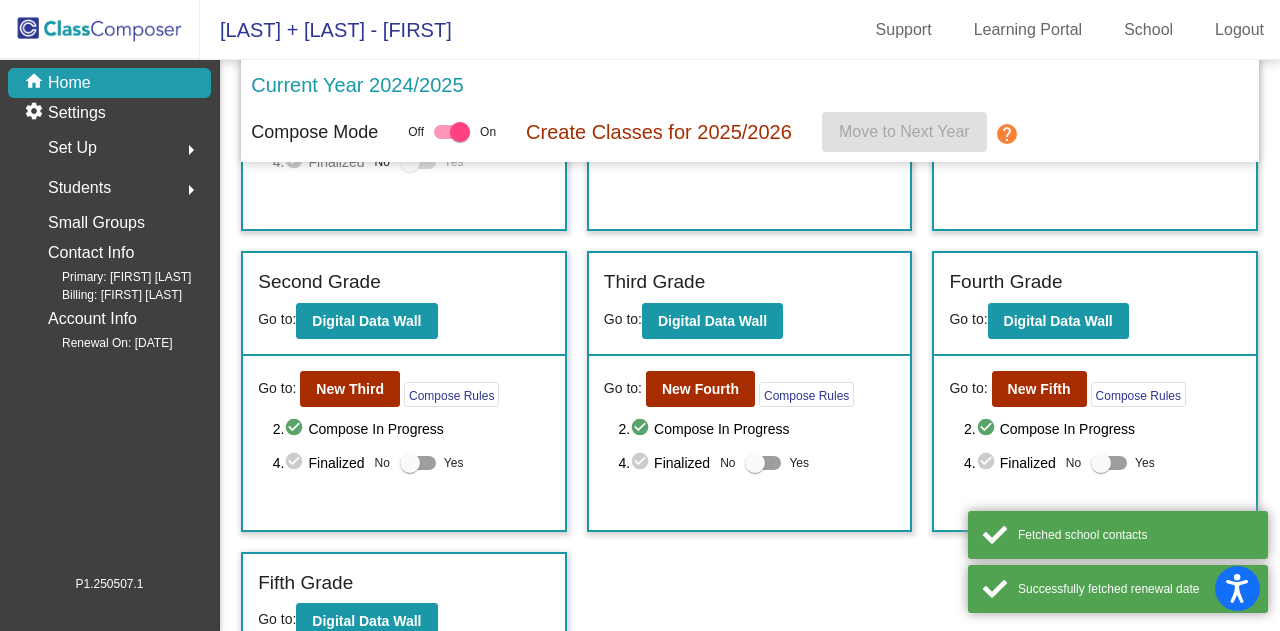 scroll, scrollTop: 287, scrollLeft: 0, axis: vertical 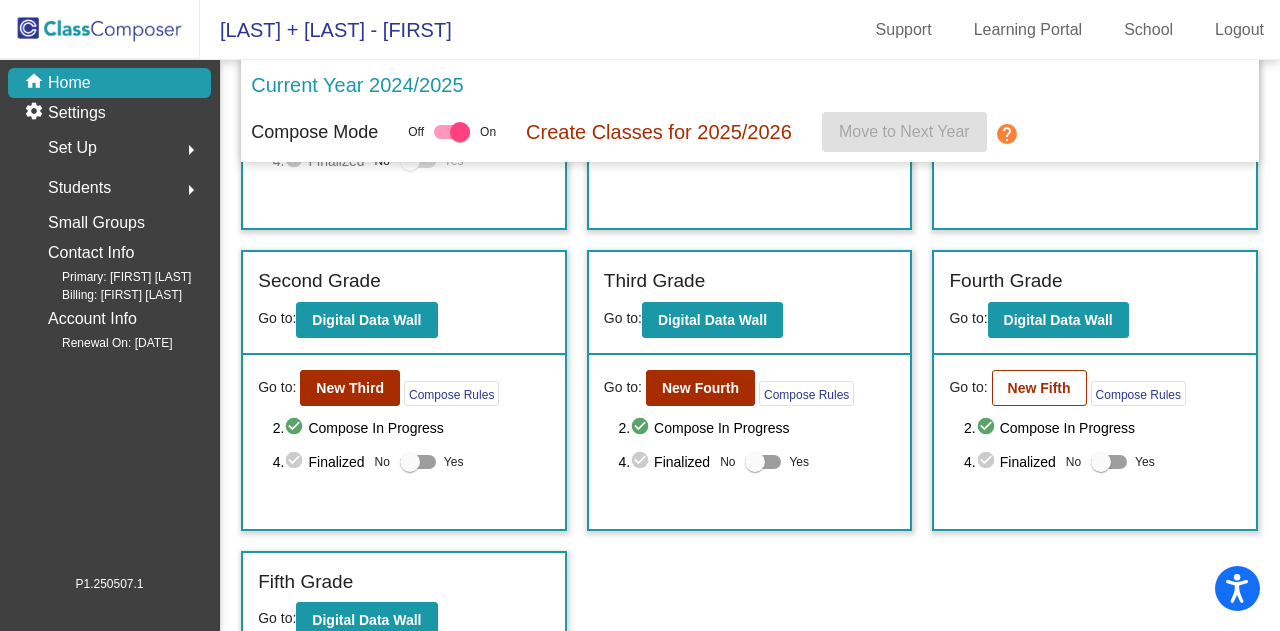 click on "New Fifth" 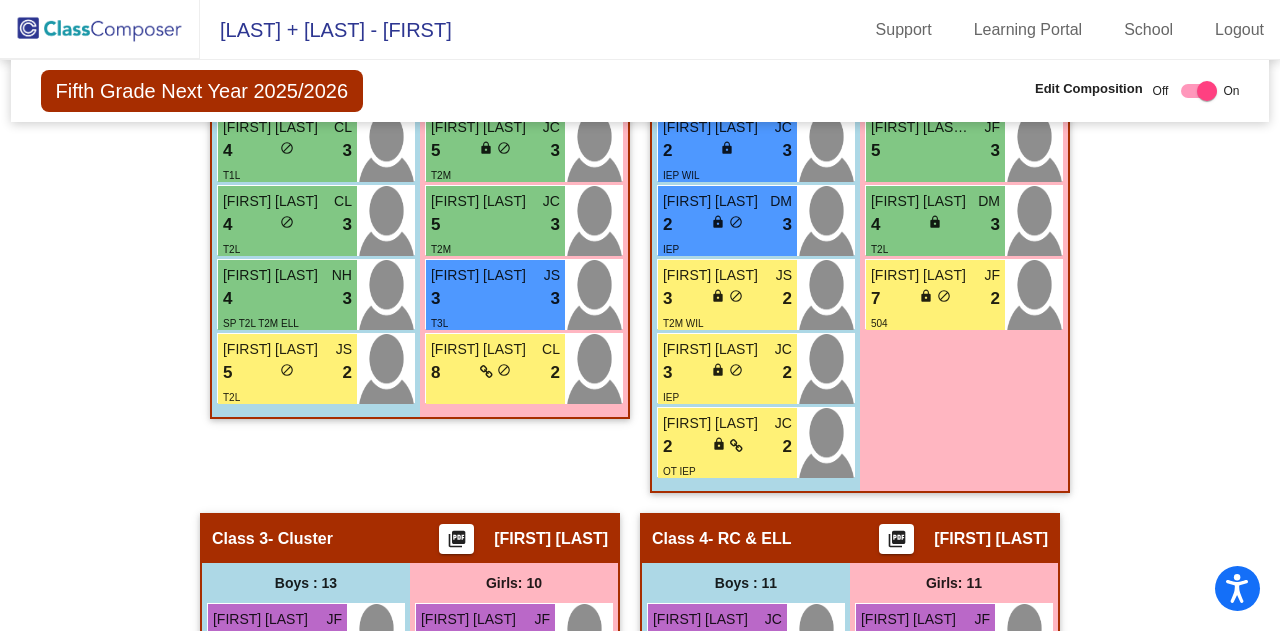scroll, scrollTop: 1194, scrollLeft: 0, axis: vertical 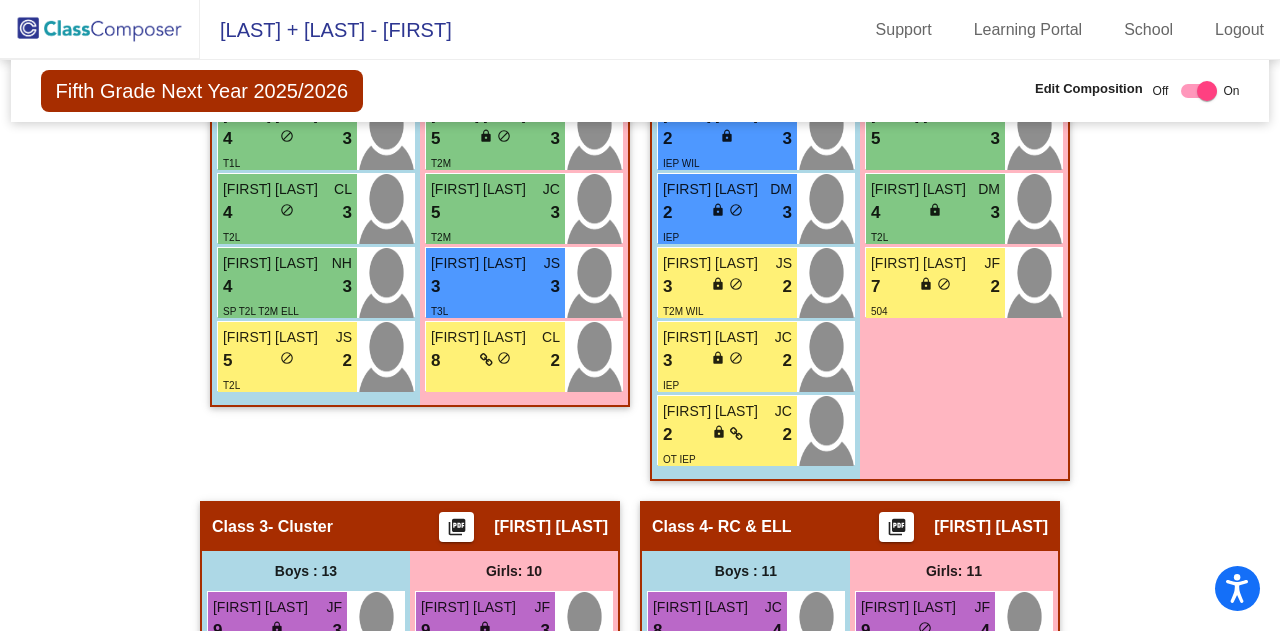click on "Hallway   - Hallway Class  picture_as_pdf  Add Student  First Name Last Name Student Id  (Recommended)   Boy   Girl   Non Binary Add Close  Boys : 1  Aadvik Dinesh Kumar lock do_not_disturb_alt IEP Girls: 0   No Students   Class 1   - ELL  picture_as_pdf Anthony Tortoriello  Add Student  First Name Last Name Student Id  (Recommended)   Boy   Girl   Non Binary Add Close  Boys : 11  Aryan Vaidya JS 8 lock do_not_disturb_alt 4 George Pierro JS 7 lock do_not_disturb_alt 3 Luca Krzastek JS 7 lock do_not_disturb_alt 3 Elisey Pialkin NH 7 lock do_not_disturb_alt 3 Brandon Halbing JS 5 lock do_not_disturb_alt 3 IRS Elayan Abdelfattah JC 5 lock do_not_disturb_alt 3 T1M Khush Patel CL 5 lock do_not_disturb_alt 3 T1L Dylan Sawh CL 4 lock do_not_disturb_alt 3 T1L Ishveer Singh CL 4 lock do_not_disturb_alt 3 T2L Shrijay Majjiga NH 4 lock do_not_disturb_alt 3 SP T2L T2M ELL Preston Buonocore JS 5 lock do_not_disturb_alt 2 T2L Girls: 11 Ruhaani Singla JC 8 lock do_not_disturb_alt 4 Janelle Salifu CL 8 lock 3 JC 6 lock" 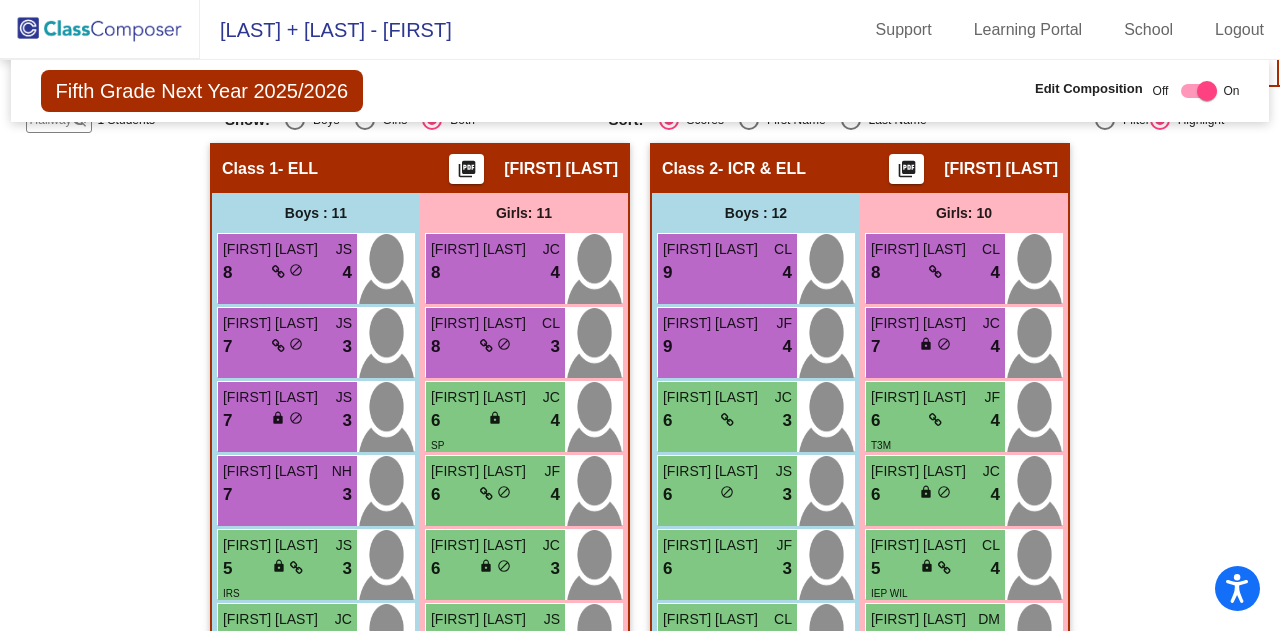 scroll, scrollTop: 541, scrollLeft: 0, axis: vertical 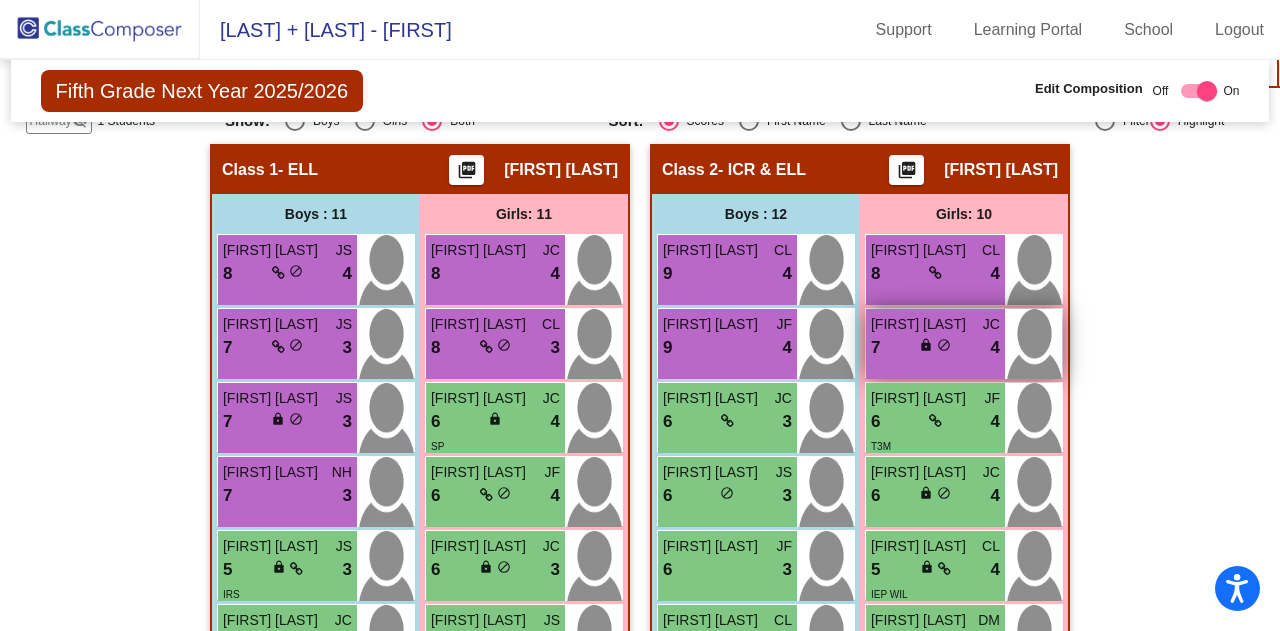 click on "7 lock do_not_disturb_alt 4" at bounding box center (935, 348) 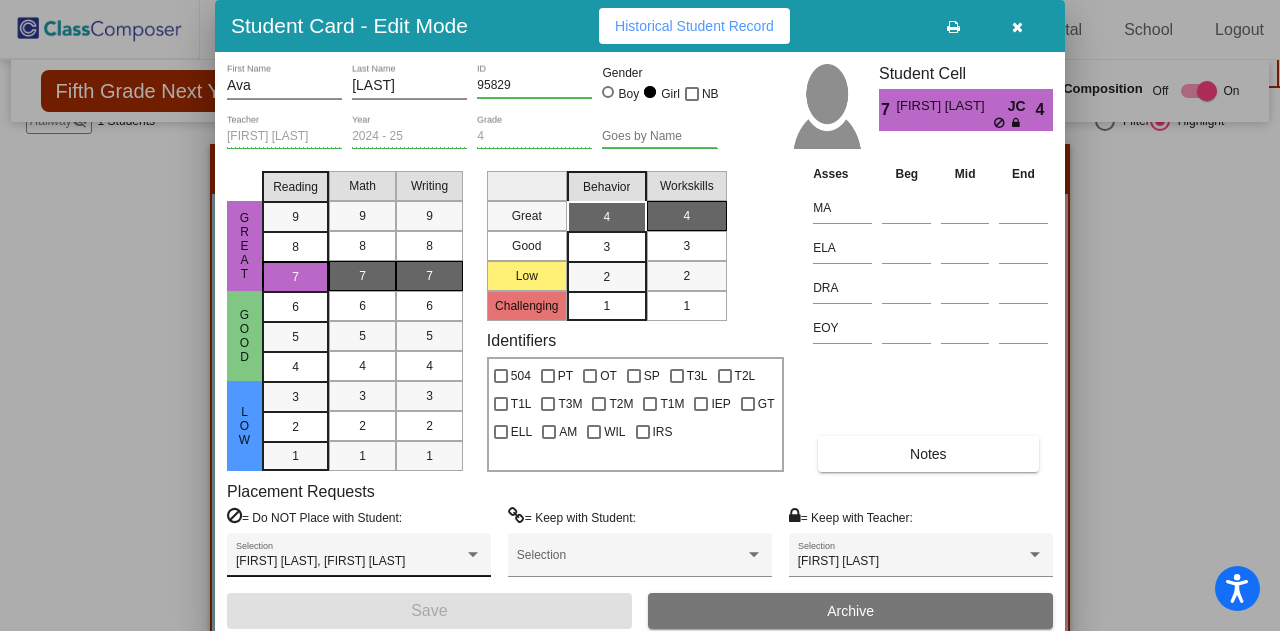 click at bounding box center (473, 554) 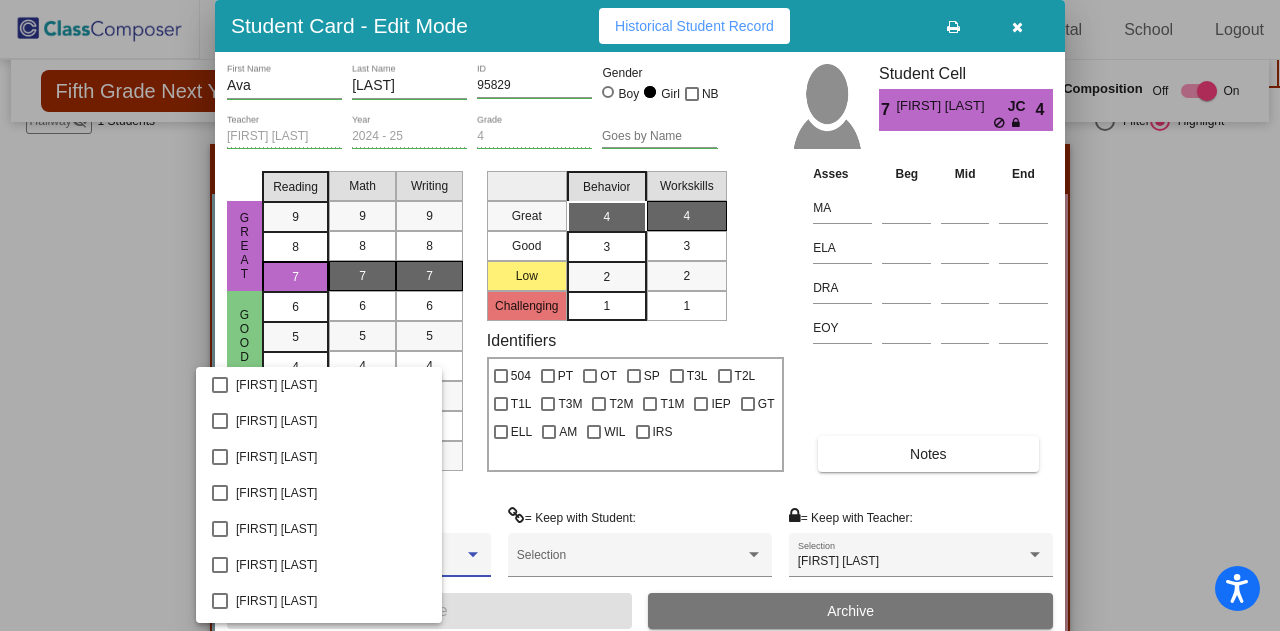 scroll, scrollTop: 2163, scrollLeft: 0, axis: vertical 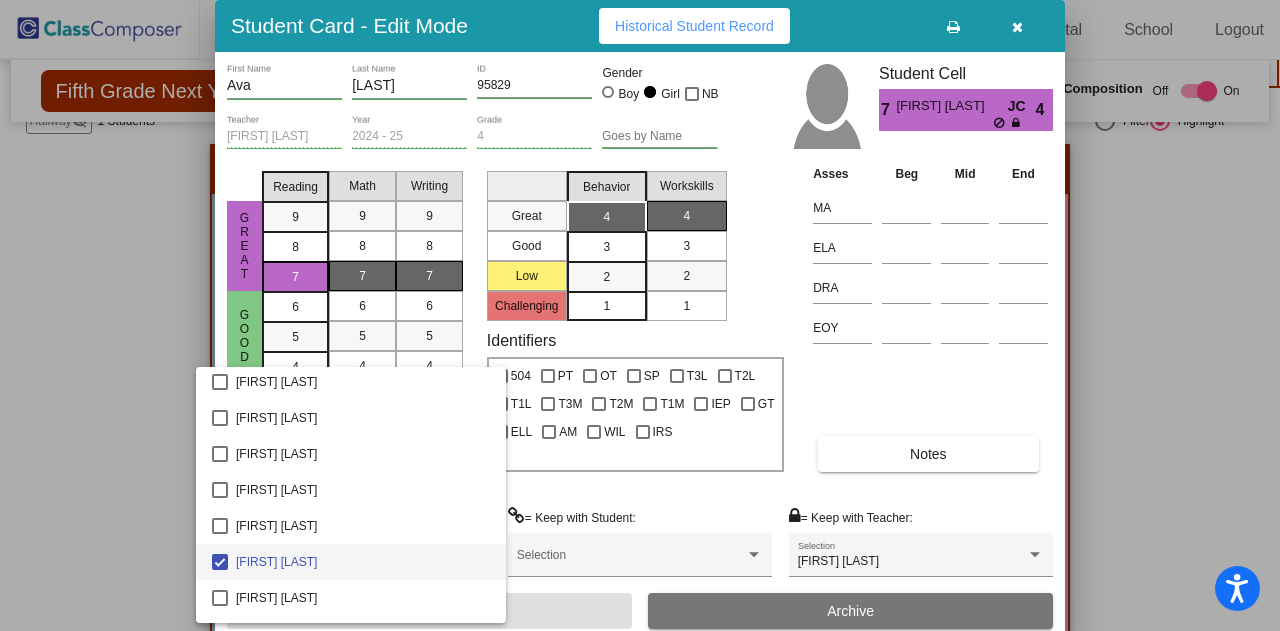 click at bounding box center [640, 315] 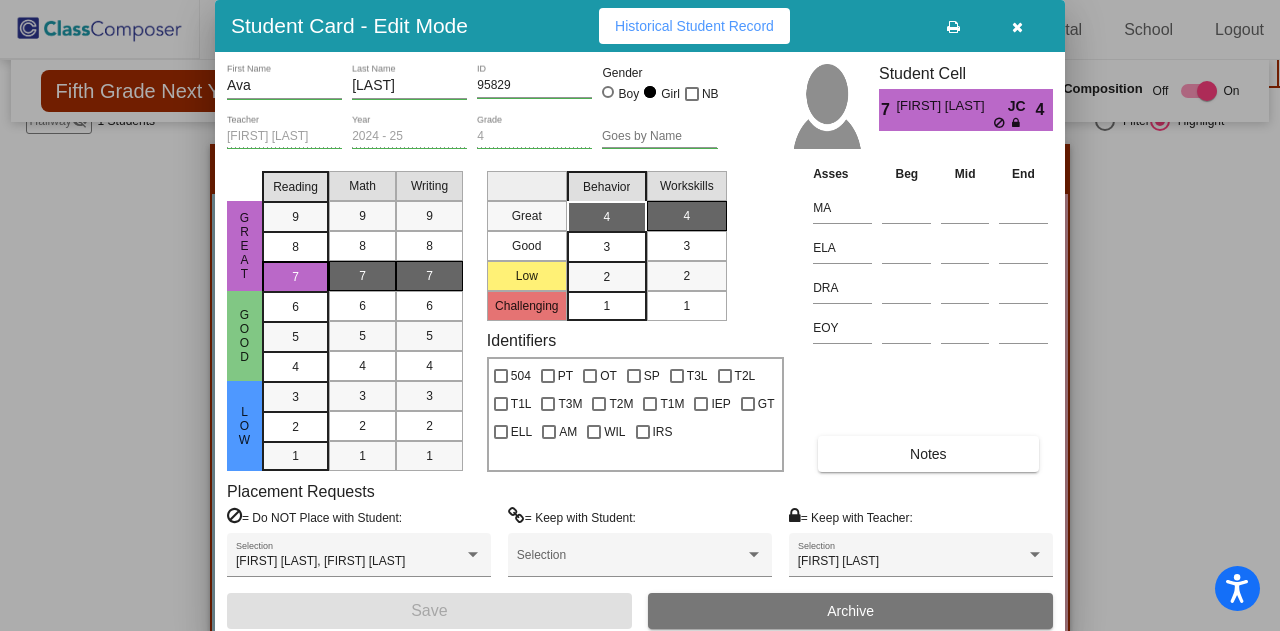 click at bounding box center [1017, 27] 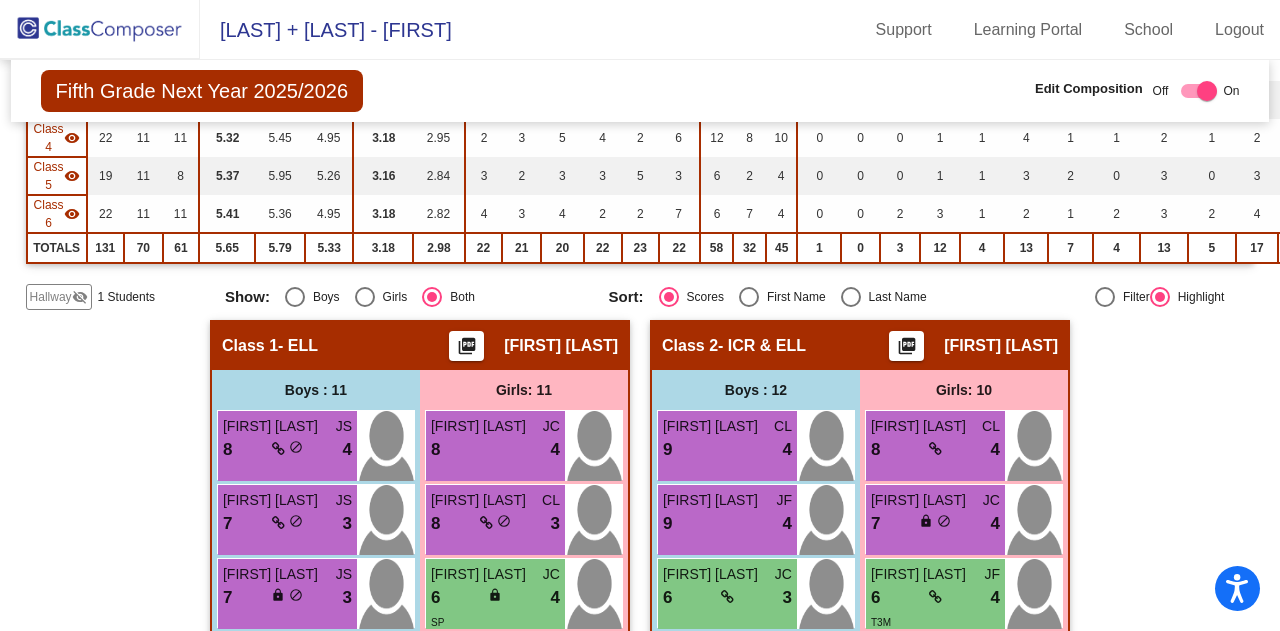 scroll, scrollTop: 0, scrollLeft: 0, axis: both 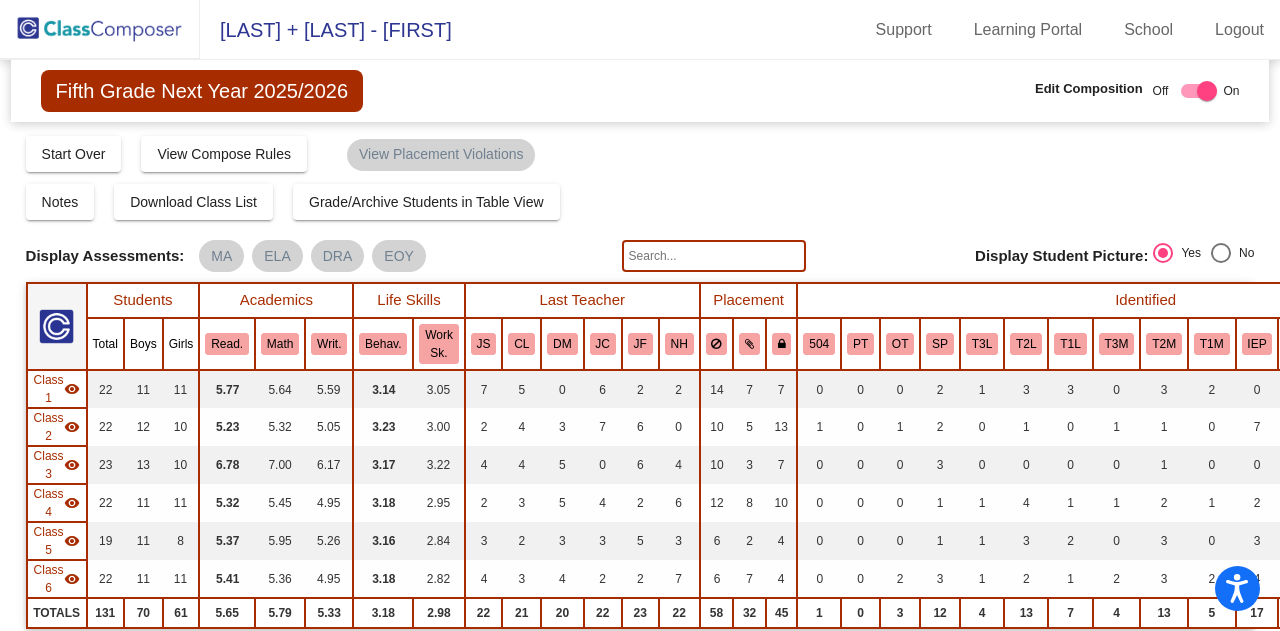 click 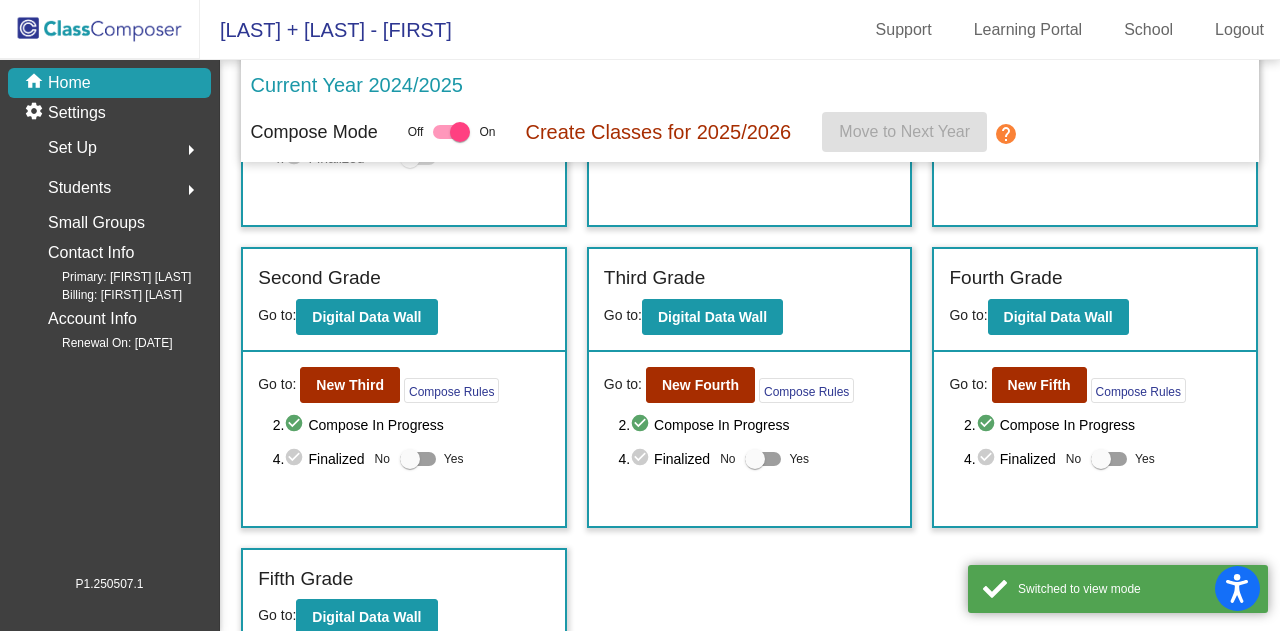 scroll, scrollTop: 293, scrollLeft: 0, axis: vertical 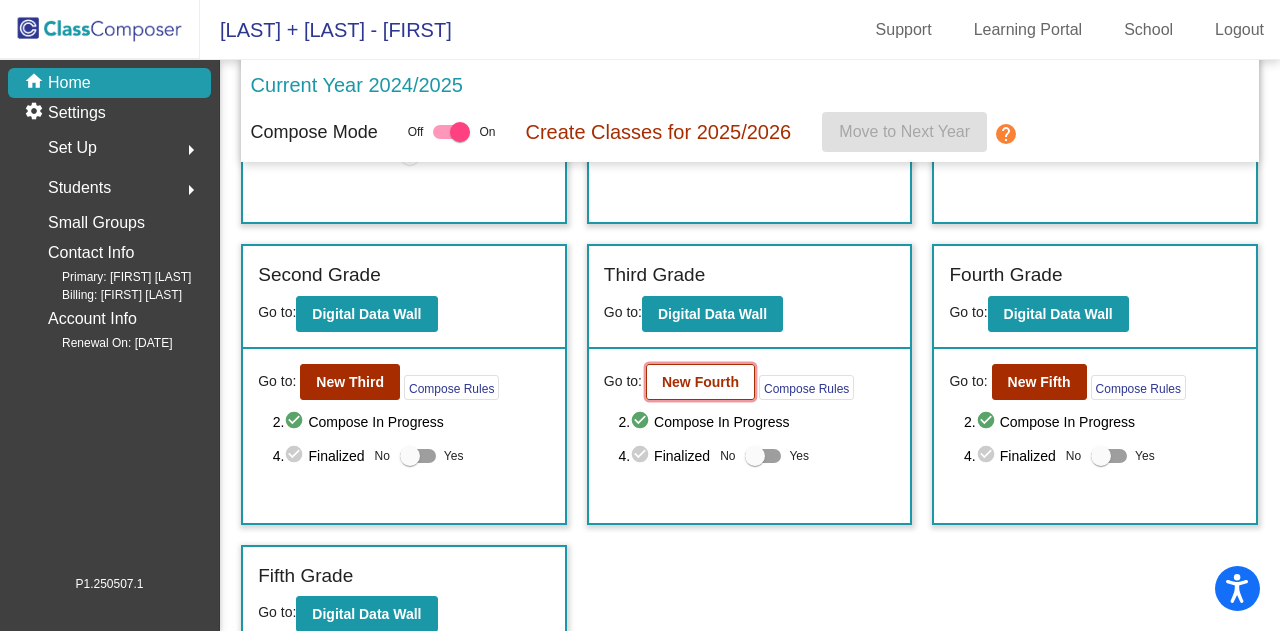 click on "New Fourth" 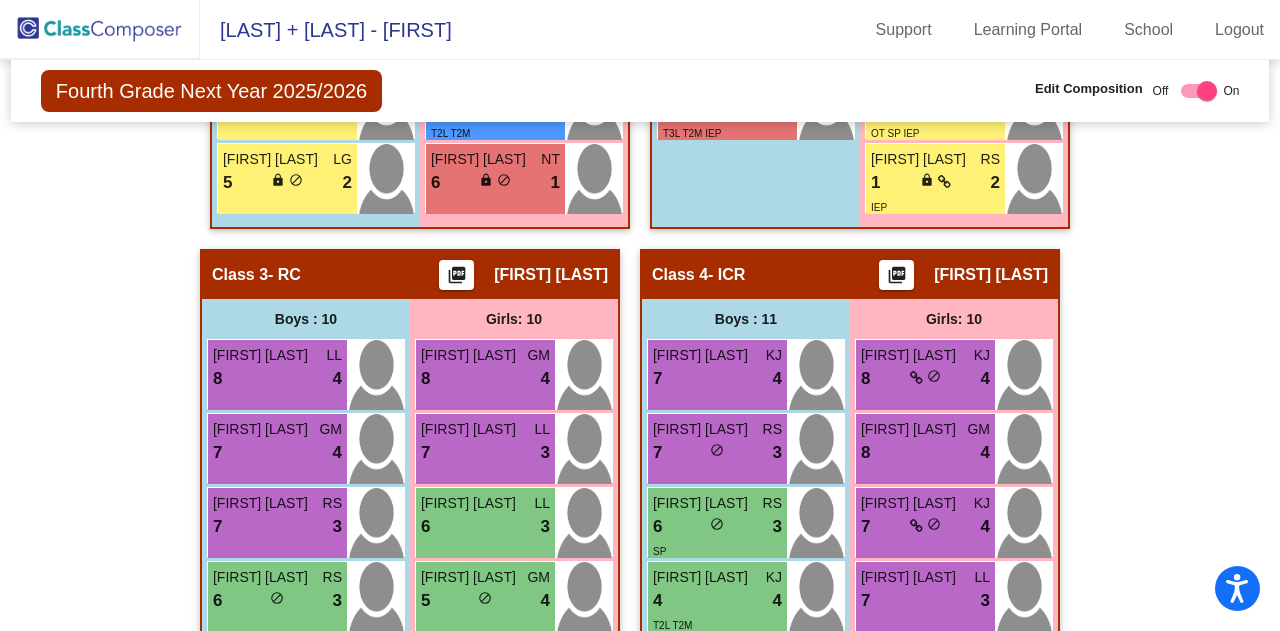 scroll, scrollTop: 1332, scrollLeft: 0, axis: vertical 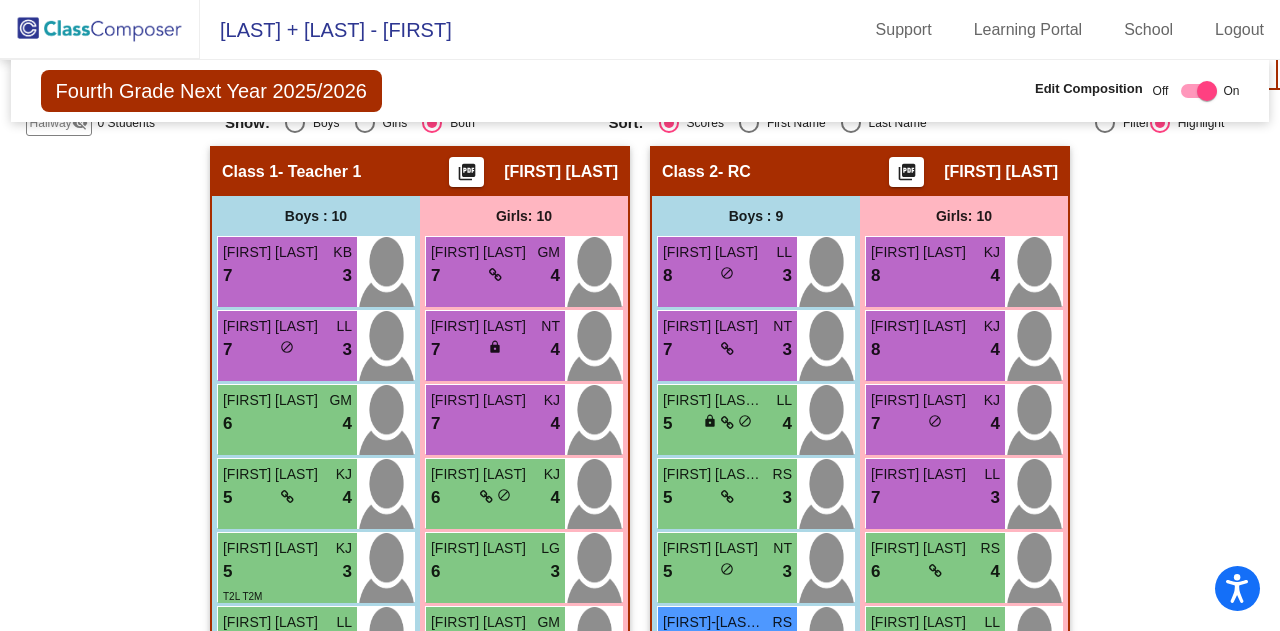 click on "Hallway   - Hallway Class  picture_as_pdf  Add Student  First Name Last Name Student Id  (Recommended)   Boy   Girl   Non Binary Add Close  Boys : 0    No Students   Girls: 0   No Students   Class 1   - Teacher 1  picture_as_pdf Jennifer Scarpa  Add Student  First Name Last Name Student Id  (Recommended)   Boy   Girl   Non Binary Add Close  Boys : 10  Kiaan Mishra KB 7 lock do_not_disturb_alt 3 Nathaniel Wahba LL 7 lock do_not_disturb_alt 3 Harry Dawkins GM 6 lock do_not_disturb_alt 4 Frank Clavelli KJ 5 lock do_not_disturb_alt 4 Elijah Clay KJ 5 lock do_not_disturb_alt 3 T2L T2M Sreeshant Basavaraju LL 5 lock do_not_disturb_alt 3 Adharsh Barathkumar LG 4 lock do_not_disturb_alt 3 SP T2L Julian Perez GM 3 lock do_not_disturb_alt 3 T3L T2M Aadi Nirmal KB 6 lock do_not_disturb_alt 2 Jonathan Kotler LG 5 lock do_not_disturb_alt 2 Girls: 10 Salvi Pal GM 7 lock do_not_disturb_alt 4 Alexandra Gross NT 7 lock do_not_disturb_alt 4 Nishika Miglani KJ 7 lock do_not_disturb_alt 4 Ella Clavelli KJ 6 lock 4 LG 6 3 5" 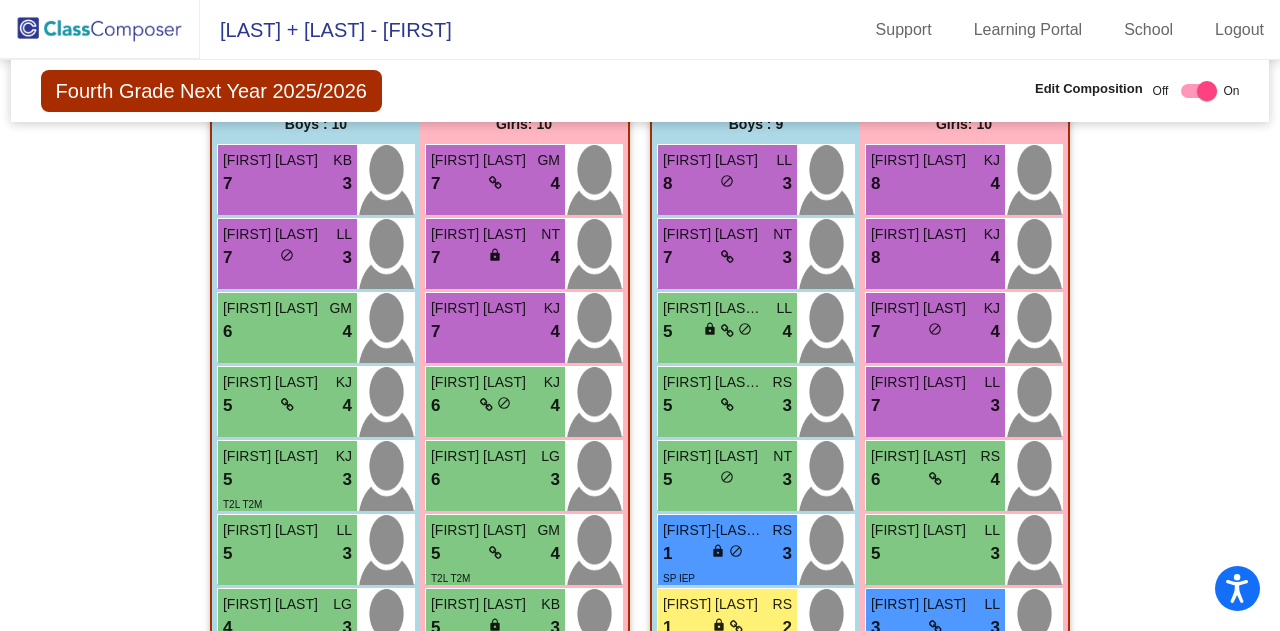 scroll, scrollTop: 706, scrollLeft: 0, axis: vertical 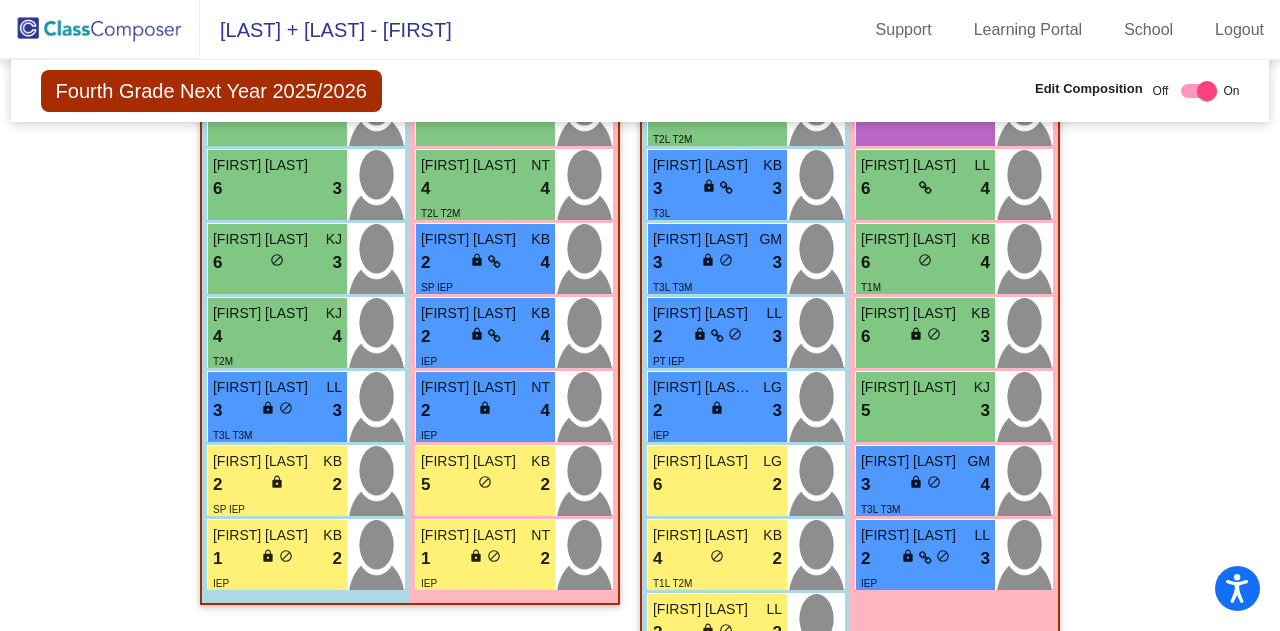 click on "Hallway   - Hallway Class  picture_as_pdf  Add Student  First Name Last Name Student Id  (Recommended)   Boy   Girl   Non Binary Add Close  Boys : 0    No Students   Girls: 0   No Students   Class 1   - Teacher 1  picture_as_pdf Jennifer Scarpa  Add Student  First Name Last Name Student Id  (Recommended)   Boy   Girl   Non Binary Add Close  Boys : 10  Kiaan Mishra KB 7 lock do_not_disturb_alt 3 Nathaniel Wahba LL 7 lock do_not_disturb_alt 3 Harry Dawkins GM 6 lock do_not_disturb_alt 4 Frank Clavelli KJ 5 lock do_not_disturb_alt 4 Elijah Clay KJ 5 lock do_not_disturb_alt 3 T2L T2M Sreeshant Basavaraju LL 5 lock do_not_disturb_alt 3 Adharsh Barathkumar LG 4 lock do_not_disturb_alt 3 SP T2L Julian Perez GM 3 lock do_not_disturb_alt 3 T3L T2M Aadi Nirmal KB 6 lock do_not_disturb_alt 2 Jonathan Kotler LG 5 lock do_not_disturb_alt 2 Girls: 10 Salvi Pal GM 7 lock do_not_disturb_alt 4 Alexandra Gross NT 7 lock do_not_disturb_alt 4 Nishika Miglani KJ 7 lock do_not_disturb_alt 4 Ella Clavelli KJ 6 lock 4 LG 6 3 5" 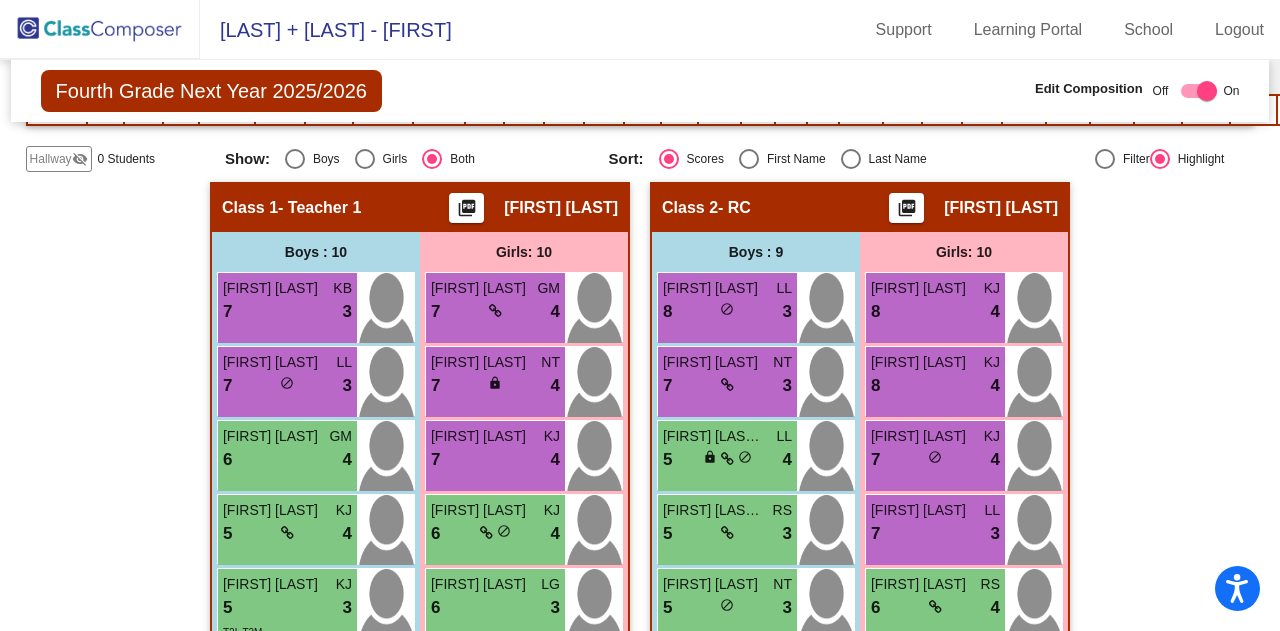 scroll, scrollTop: 540, scrollLeft: 0, axis: vertical 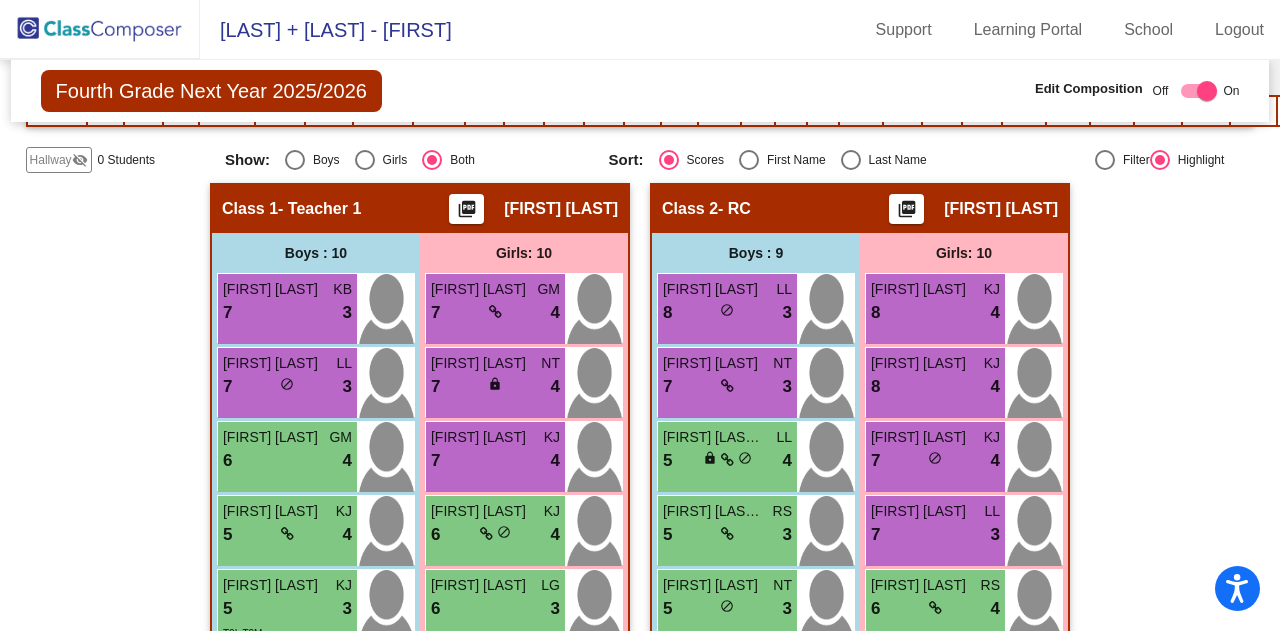 click on "Hallway   - Hallway Class  picture_as_pdf  Add Student  First Name Last Name Student Id  (Recommended)   Boy   Girl   Non Binary Add Close  Boys : 0    No Students   Girls: 0   No Students   Class 1   - Teacher 1  picture_as_pdf Jennifer Scarpa  Add Student  First Name Last Name Student Id  (Recommended)   Boy   Girl   Non Binary Add Close  Boys : 10  Kiaan Mishra KB 7 lock do_not_disturb_alt 3 Nathaniel Wahba LL 7 lock do_not_disturb_alt 3 Harry Dawkins GM 6 lock do_not_disturb_alt 4 Frank Clavelli KJ 5 lock do_not_disturb_alt 4 Elijah Clay KJ 5 lock do_not_disturb_alt 3 T2L T2M Sreeshant Basavaraju LL 5 lock do_not_disturb_alt 3 Adharsh Barathkumar LG 4 lock do_not_disturb_alt 3 SP T2L Julian Perez GM 3 lock do_not_disturb_alt 3 T3L T2M Aadi Nirmal KB 6 lock do_not_disturb_alt 2 Jonathan Kotler LG 5 lock do_not_disturb_alt 2 Girls: 10 Salvi Pal GM 7 lock do_not_disturb_alt 4 Alexandra Gross NT 7 lock do_not_disturb_alt 4 Nishika Miglani KJ 7 lock do_not_disturb_alt 4 Ella Clavelli KJ 6 lock 4 LG 6 3 5" 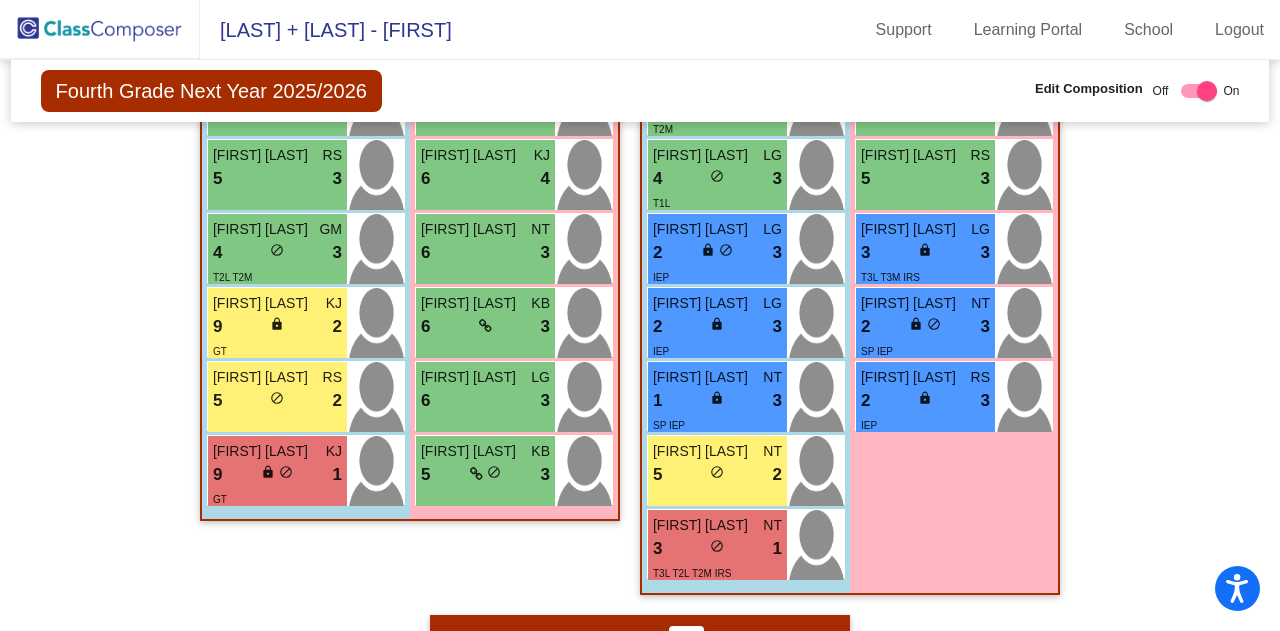 scroll, scrollTop: 2840, scrollLeft: 0, axis: vertical 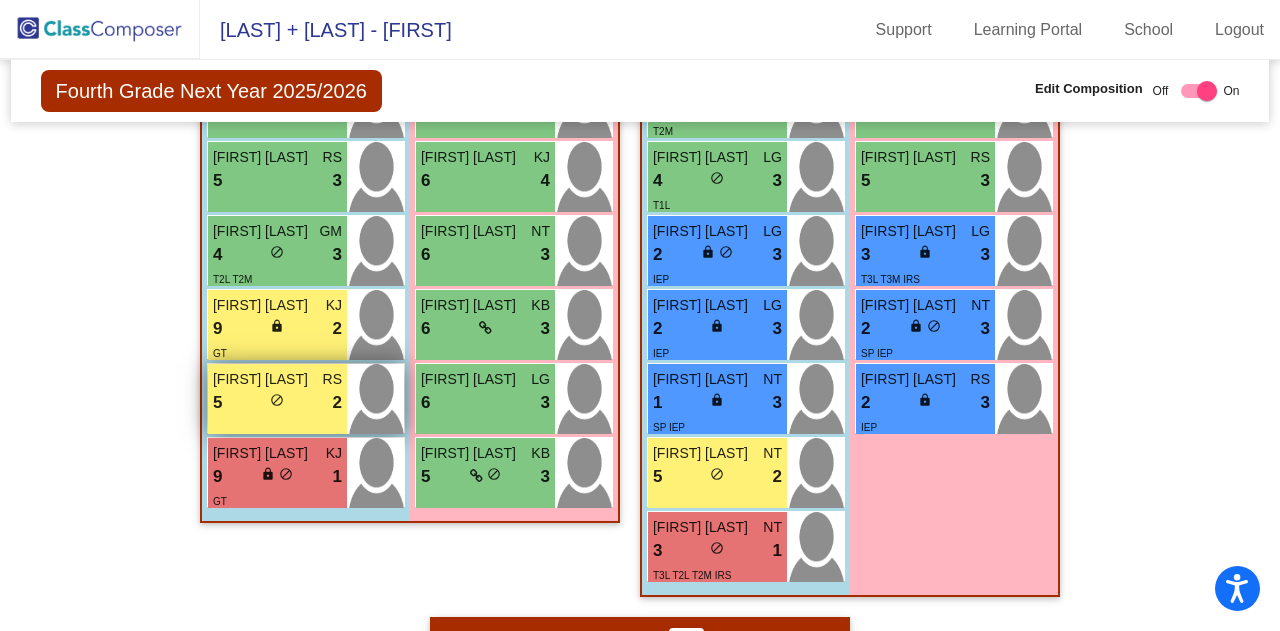 click on "5 lock do_not_disturb_alt 2" at bounding box center [277, 403] 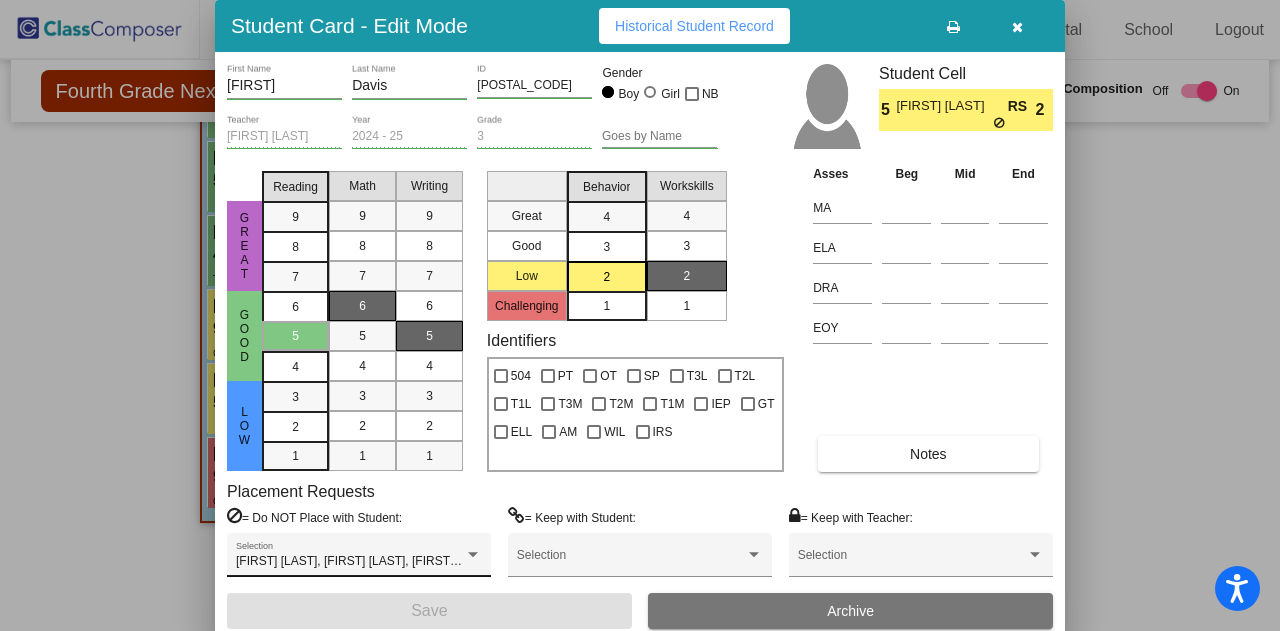 click at bounding box center (473, 555) 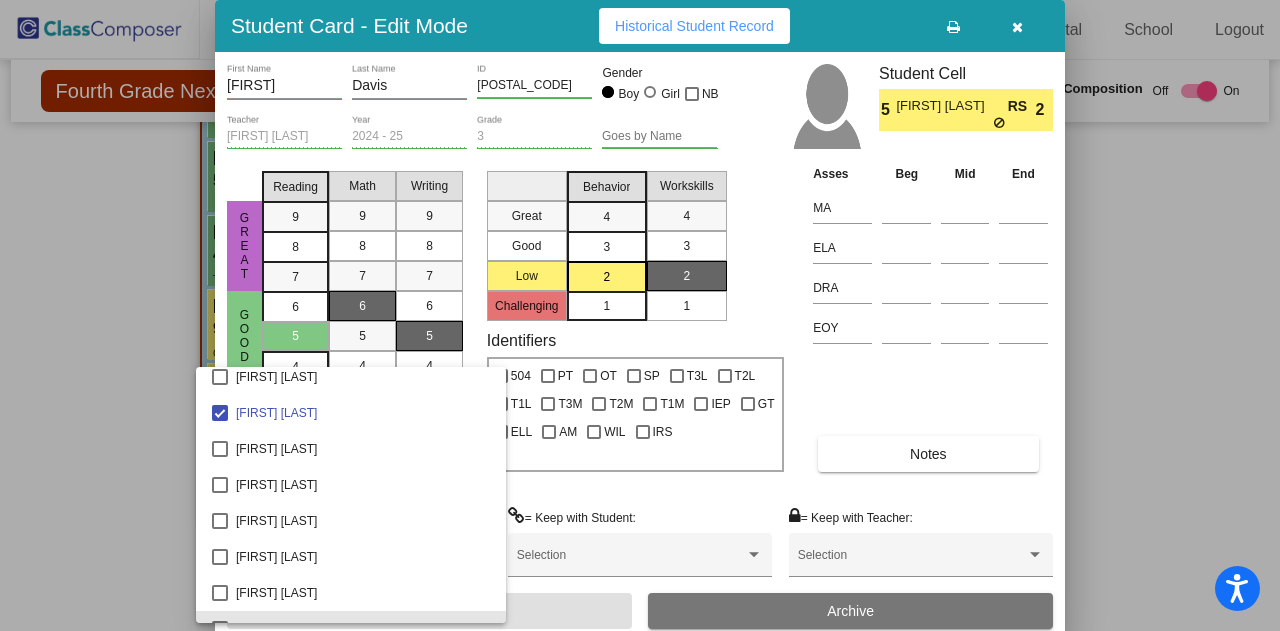scroll, scrollTop: 4182, scrollLeft: 0, axis: vertical 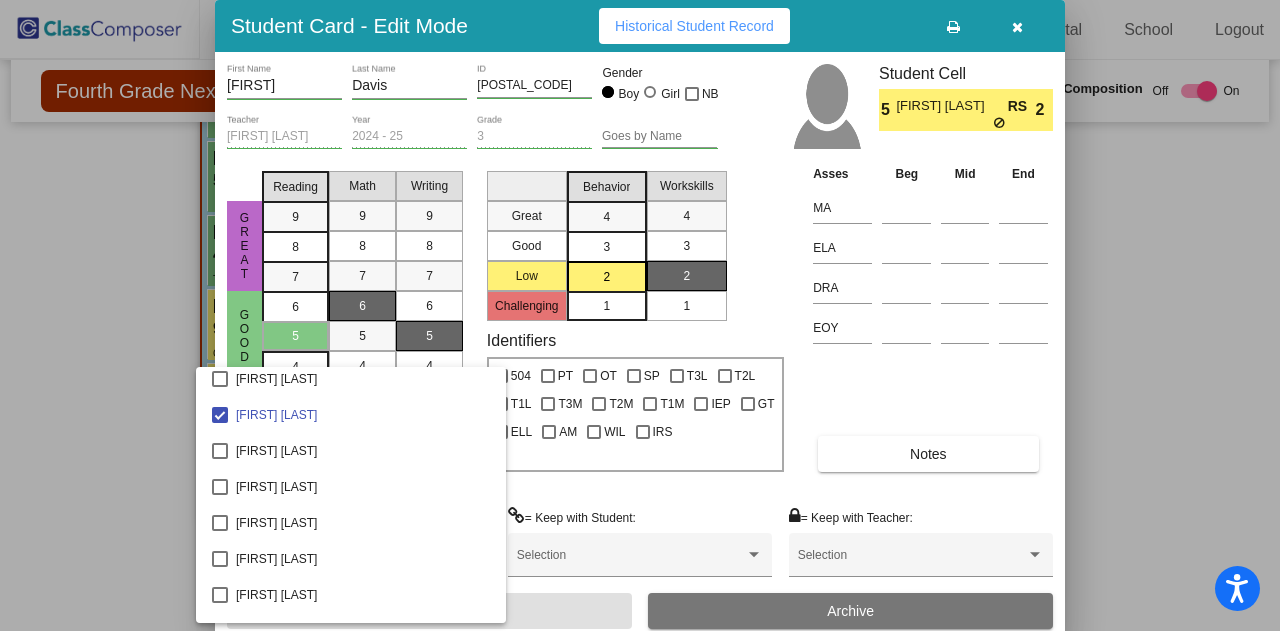 click at bounding box center [640, 315] 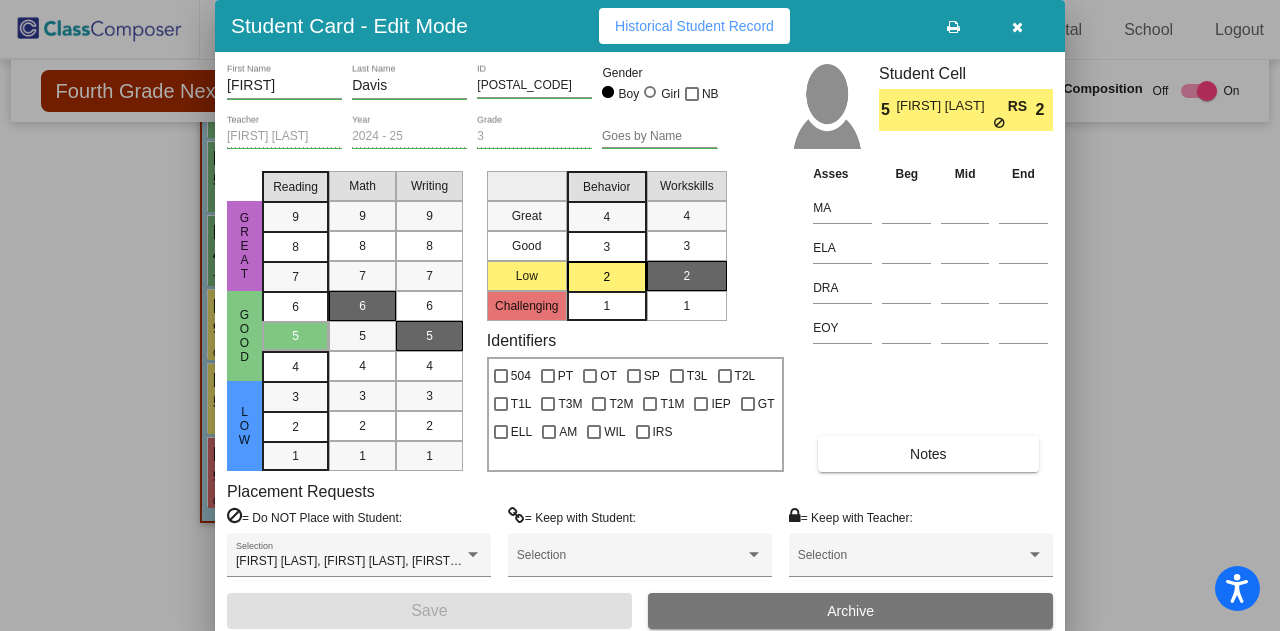 click at bounding box center [1017, 27] 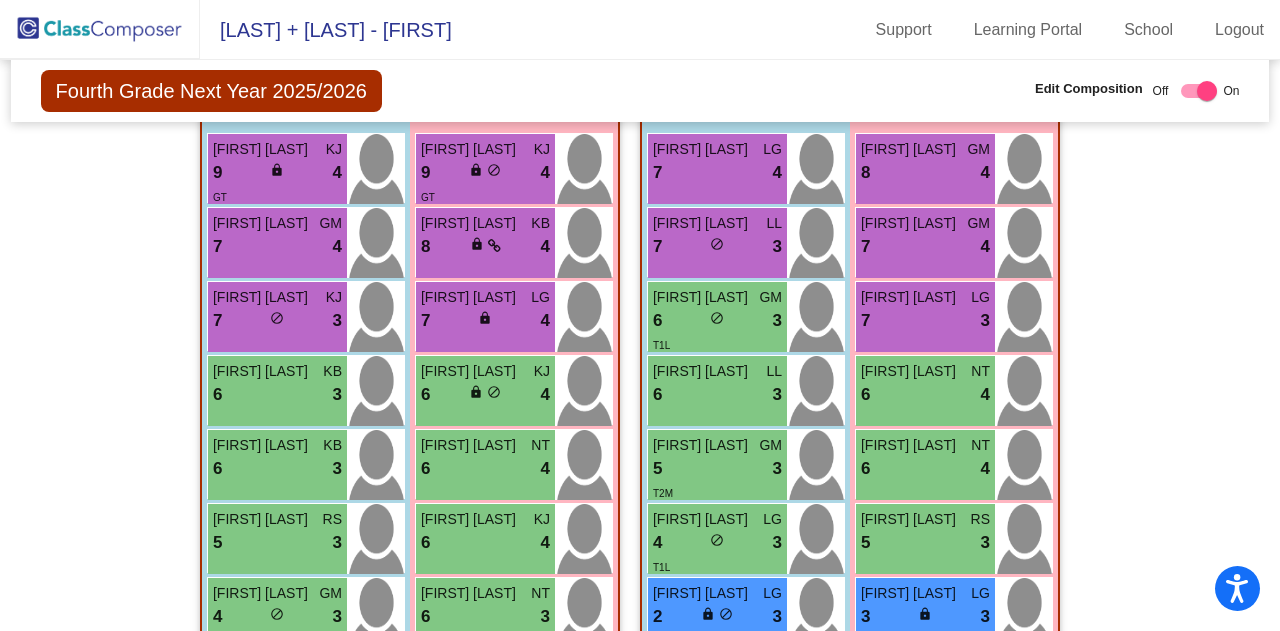 click on "Hallway   - Hallway Class  picture_as_pdf  Add Student  First Name Last Name Student Id  (Recommended)   Boy   Girl   Non Binary Add Close  Boys : 0    No Students   Girls: 0   No Students   Class 1   - Teacher 1  picture_as_pdf Jennifer Scarpa  Add Student  First Name Last Name Student Id  (Recommended)   Boy   Girl   Non Binary Add Close  Boys : 10  Kiaan Mishra KB 7 lock do_not_disturb_alt 3 Nathaniel Wahba LL 7 lock do_not_disturb_alt 3 Harry Dawkins GM 6 lock do_not_disturb_alt 4 Frank Clavelli KJ 5 lock do_not_disturb_alt 4 Elijah Clay KJ 5 lock do_not_disturb_alt 3 T2L T2M Sreeshant Basavaraju LL 5 lock do_not_disturb_alt 3 Adharsh Barathkumar LG 4 lock do_not_disturb_alt 3 SP T2L Julian Perez GM 3 lock do_not_disturb_alt 3 T3L T2M Aadi Nirmal KB 6 lock do_not_disturb_alt 2 Jonathan Kotler LG 5 lock do_not_disturb_alt 2 Girls: 10 Salvi Pal GM 7 lock do_not_disturb_alt 4 Alexandra Gross NT 7 lock do_not_disturb_alt 4 Nishika Miglani KJ 7 lock do_not_disturb_alt 4 Ella Clavelli KJ 6 lock 4 LG 6 3 5" 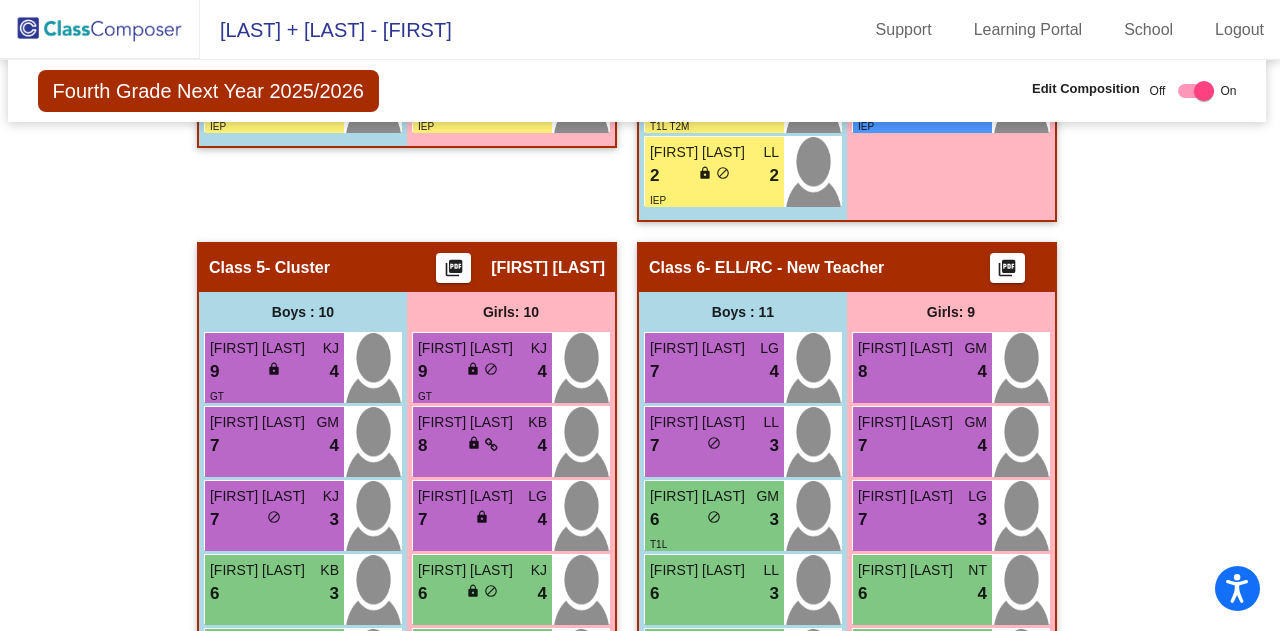 scroll, scrollTop: 2275, scrollLeft: 3, axis: both 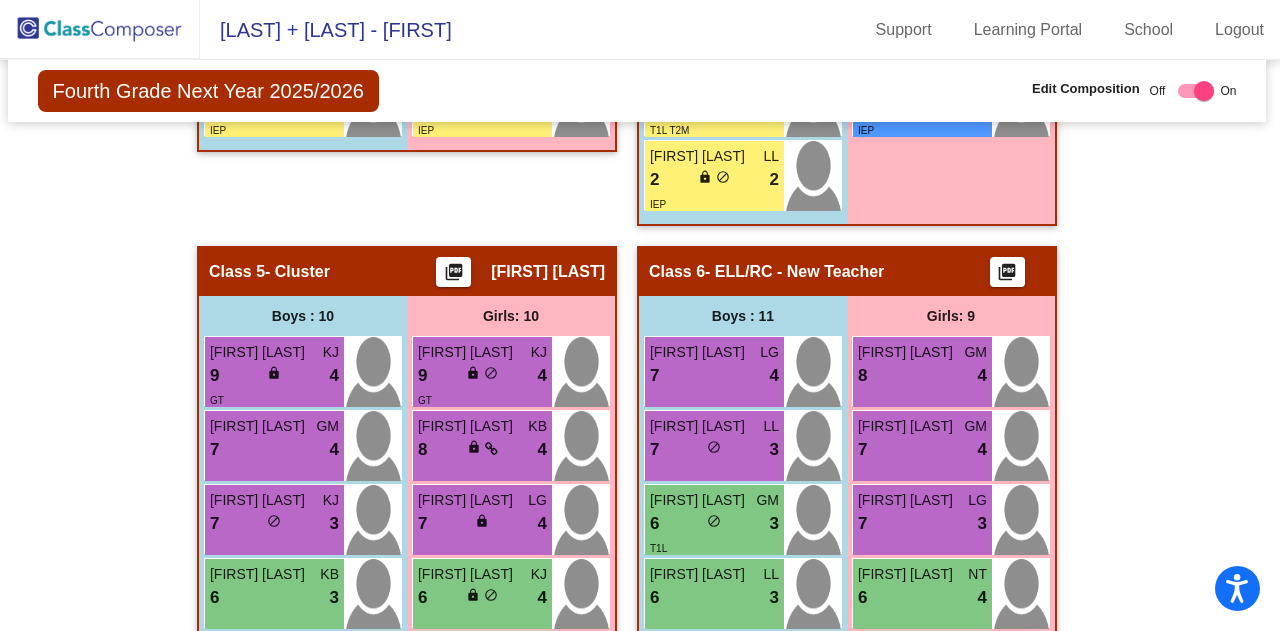 click on "Hallway   - Hallway Class  picture_as_pdf  Add Student  First Name Last Name Student Id  (Recommended)   Boy   Girl   Non Binary Add Close  Boys : 0    No Students   Girls: 0   No Students   Class 1   - Teacher 1  picture_as_pdf Jennifer Scarpa  Add Student  First Name Last Name Student Id  (Recommended)   Boy   Girl   Non Binary Add Close  Boys : 10  Kiaan Mishra KB 7 lock do_not_disturb_alt 3 Nathaniel Wahba LL 7 lock do_not_disturb_alt 3 Harry Dawkins GM 6 lock do_not_disturb_alt 4 Frank Clavelli KJ 5 lock do_not_disturb_alt 4 Elijah Clay KJ 5 lock do_not_disturb_alt 3 T2L T2M Sreeshant Basavaraju LL 5 lock do_not_disturb_alt 3 Adharsh Barathkumar LG 4 lock do_not_disturb_alt 3 SP T2L Julian Perez GM 3 lock do_not_disturb_alt 3 T3L T2M Aadi Nirmal KB 6 lock do_not_disturb_alt 2 Jonathan Kotler LG 5 lock do_not_disturb_alt 2 Girls: 10 Salvi Pal GM 7 lock do_not_disturb_alt 4 Alexandra Gross NT 7 lock do_not_disturb_alt 4 Nishika Miglani KJ 7 lock do_not_disturb_alt 4 Ella Clavelli KJ 6 lock 4 LG 6 3 5" 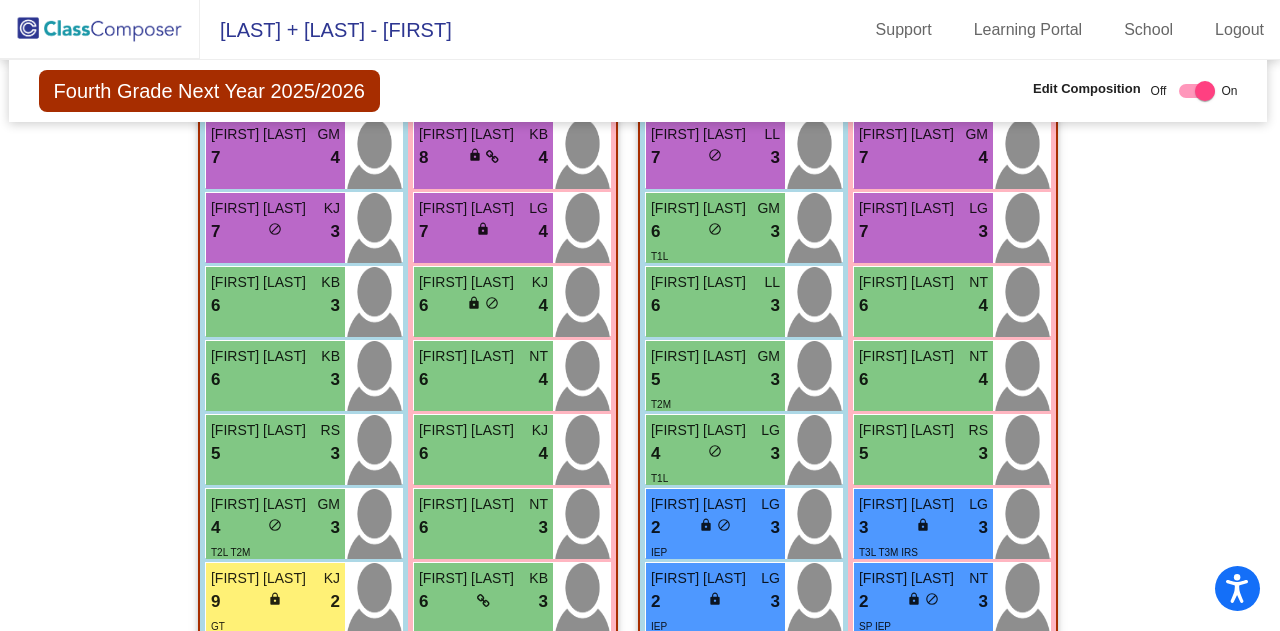 scroll, scrollTop: 2552, scrollLeft: 2, axis: both 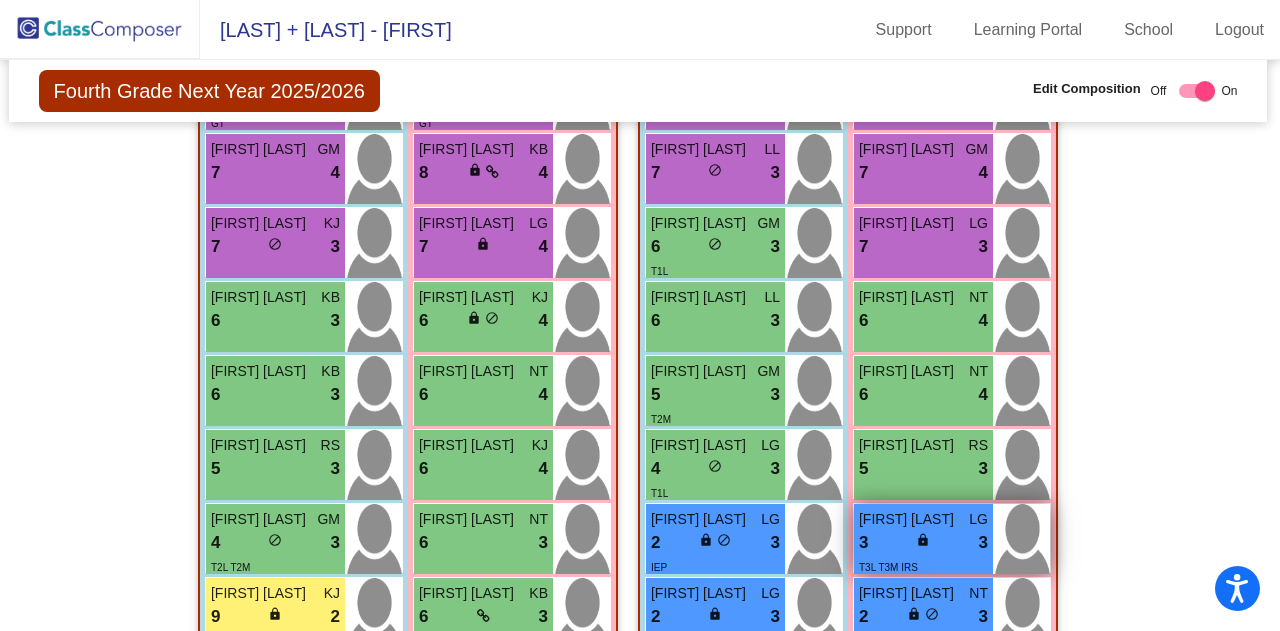 click on "Olivia McConvey" at bounding box center (909, 519) 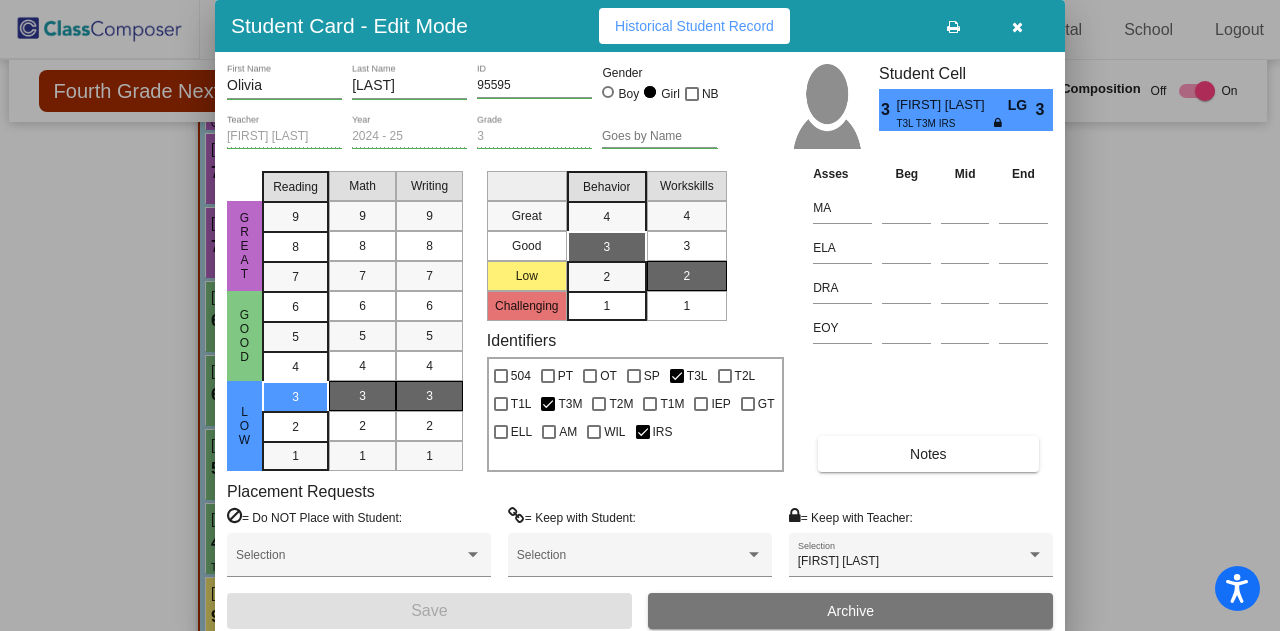 click at bounding box center (1017, 27) 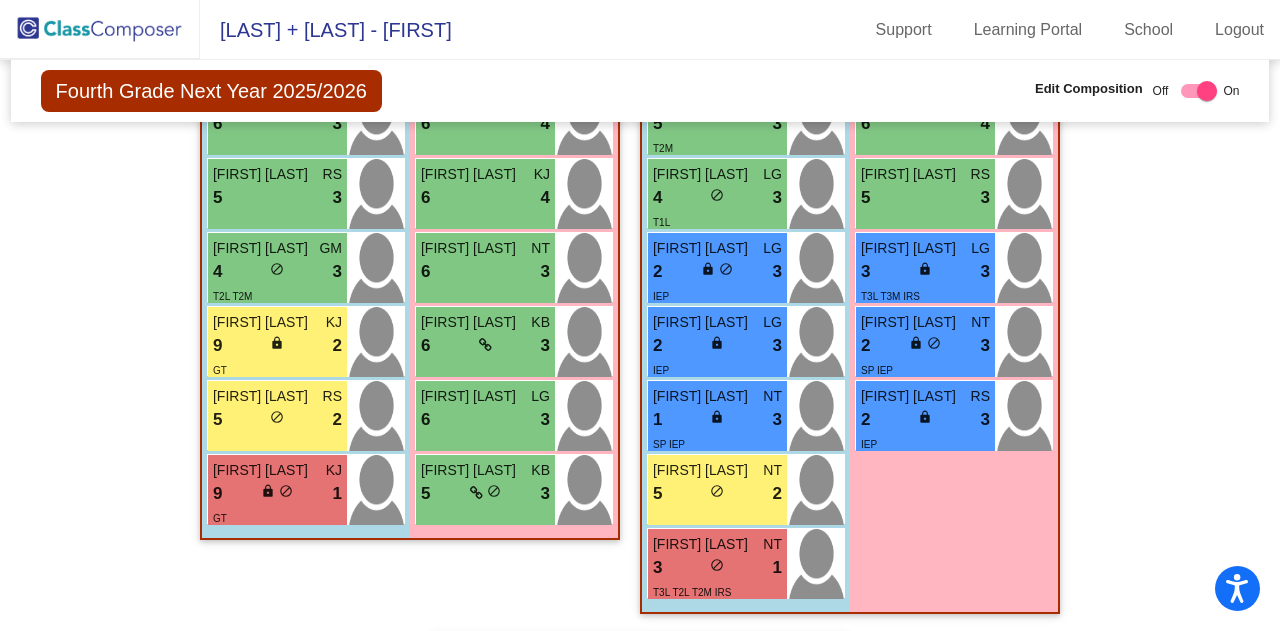 scroll, scrollTop: 2815, scrollLeft: 0, axis: vertical 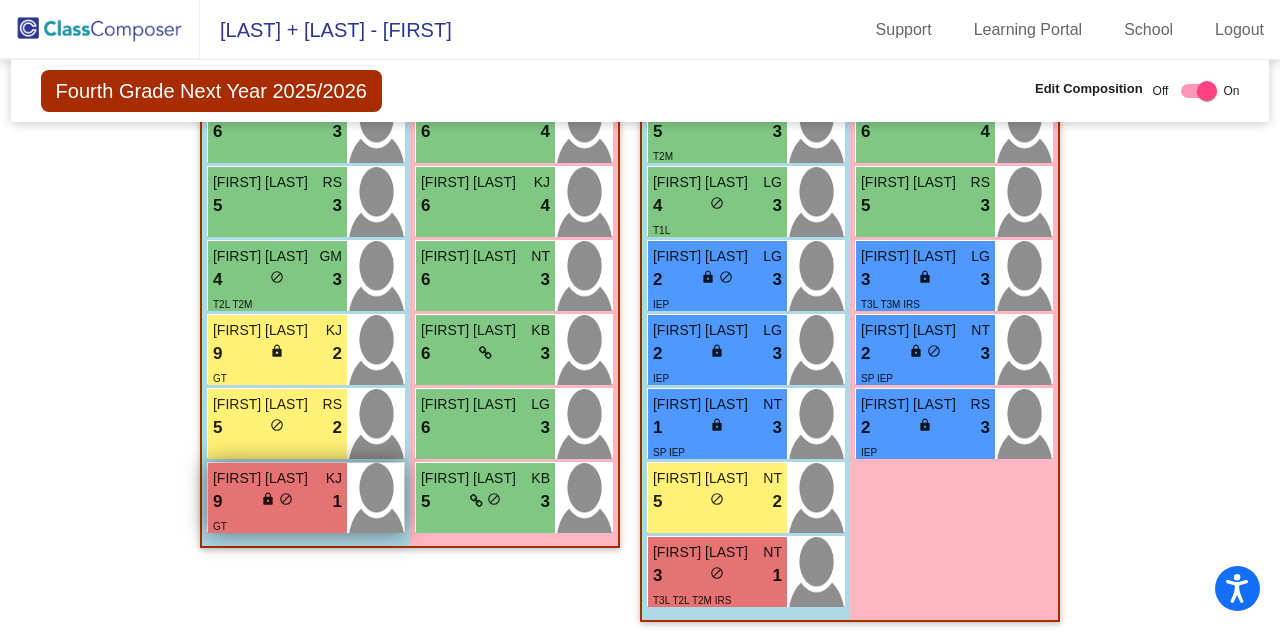 click on "9 lock do_not_disturb_alt 1" at bounding box center (277, 502) 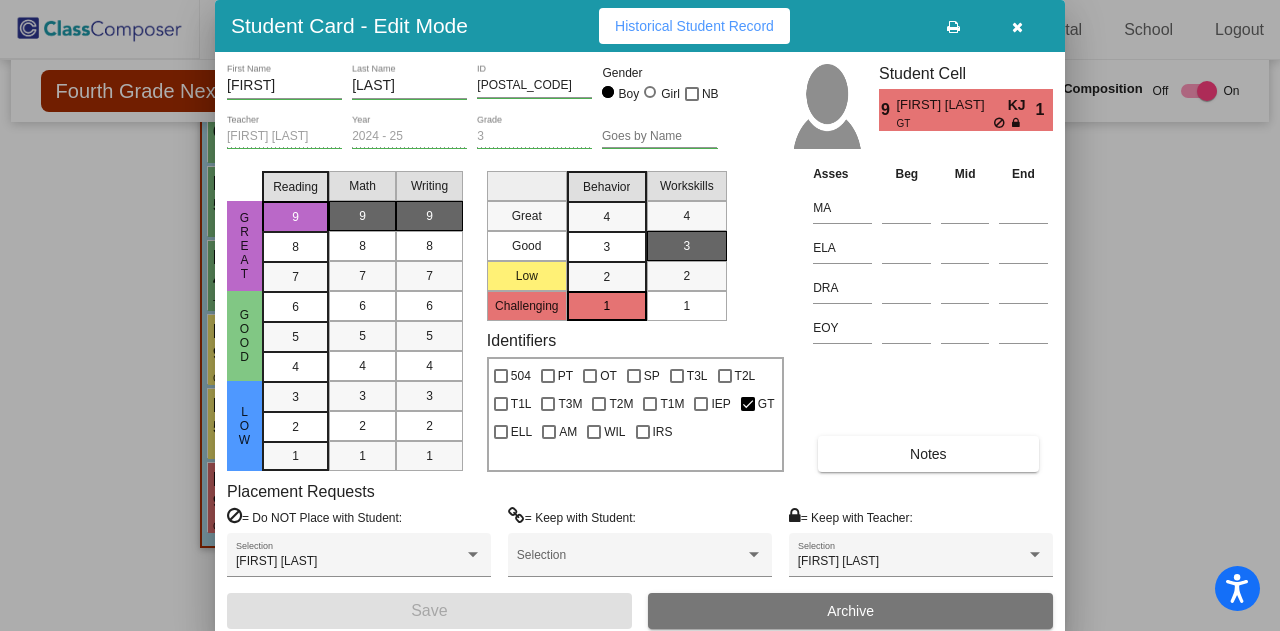 click at bounding box center [1017, 27] 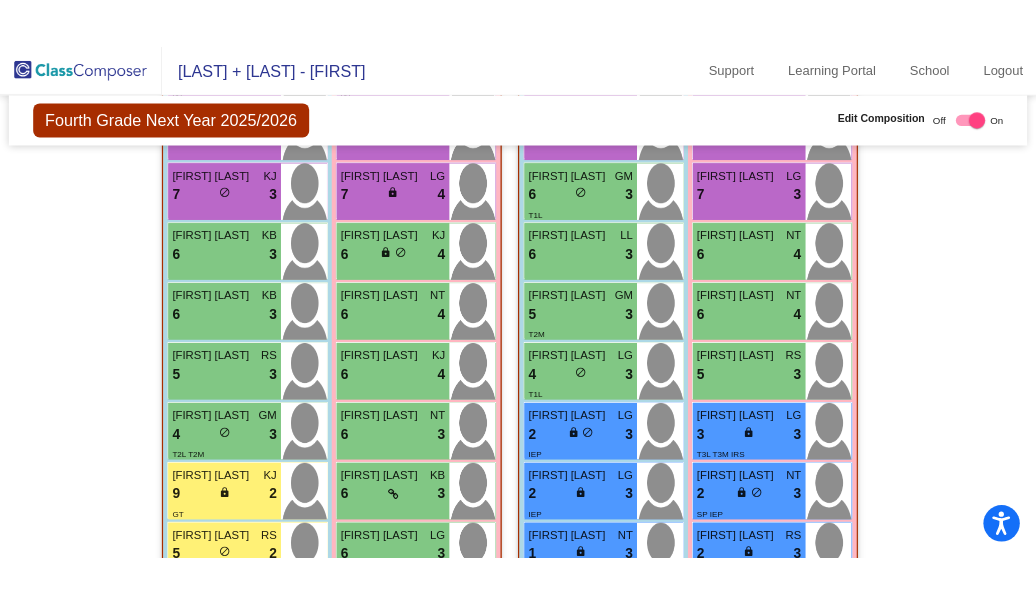 scroll, scrollTop: 2597, scrollLeft: 0, axis: vertical 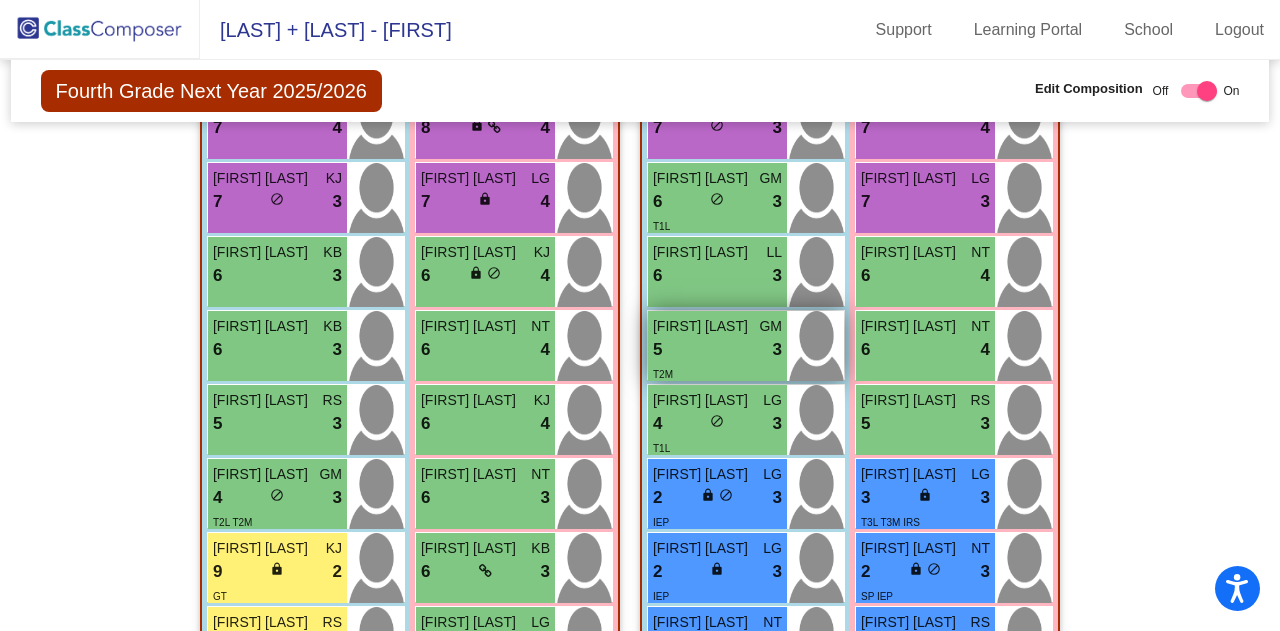 click on "T2M" at bounding box center [717, 373] 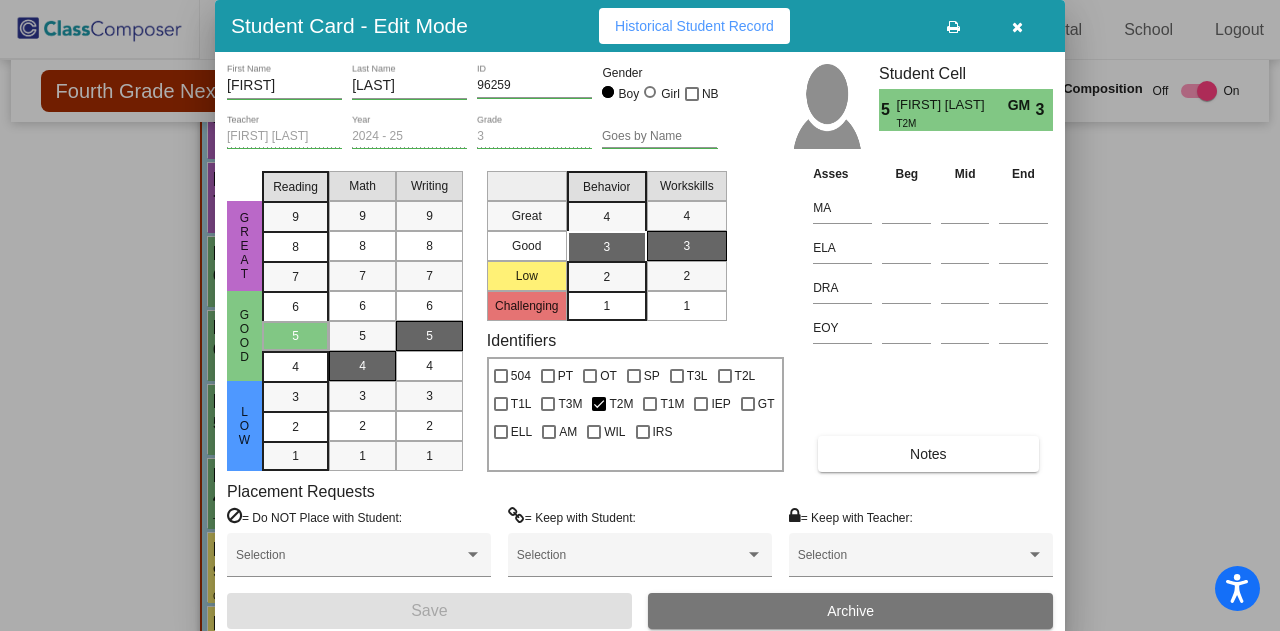 click at bounding box center [1017, 27] 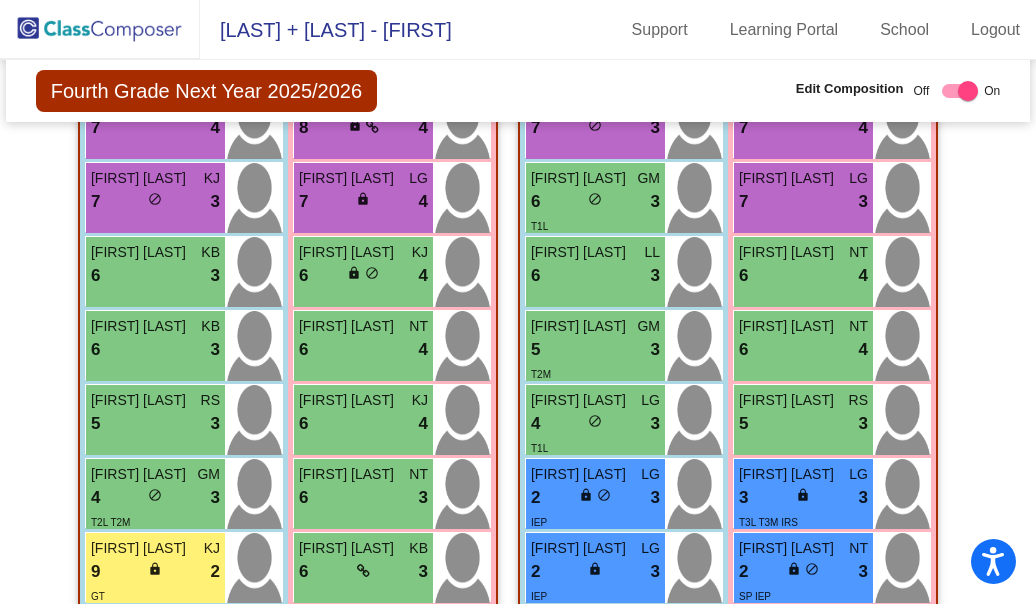 checkbox on "false" 